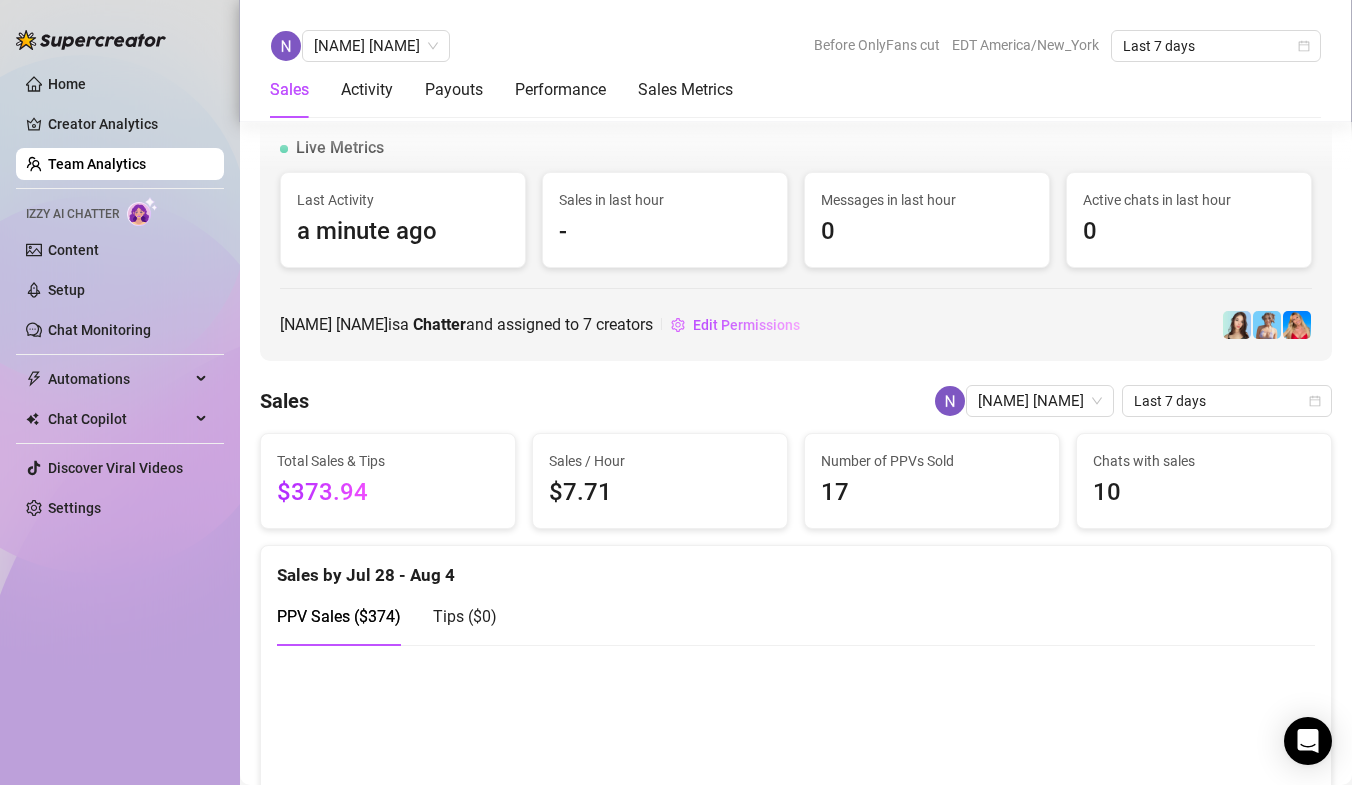 scroll, scrollTop: 0, scrollLeft: 0, axis: both 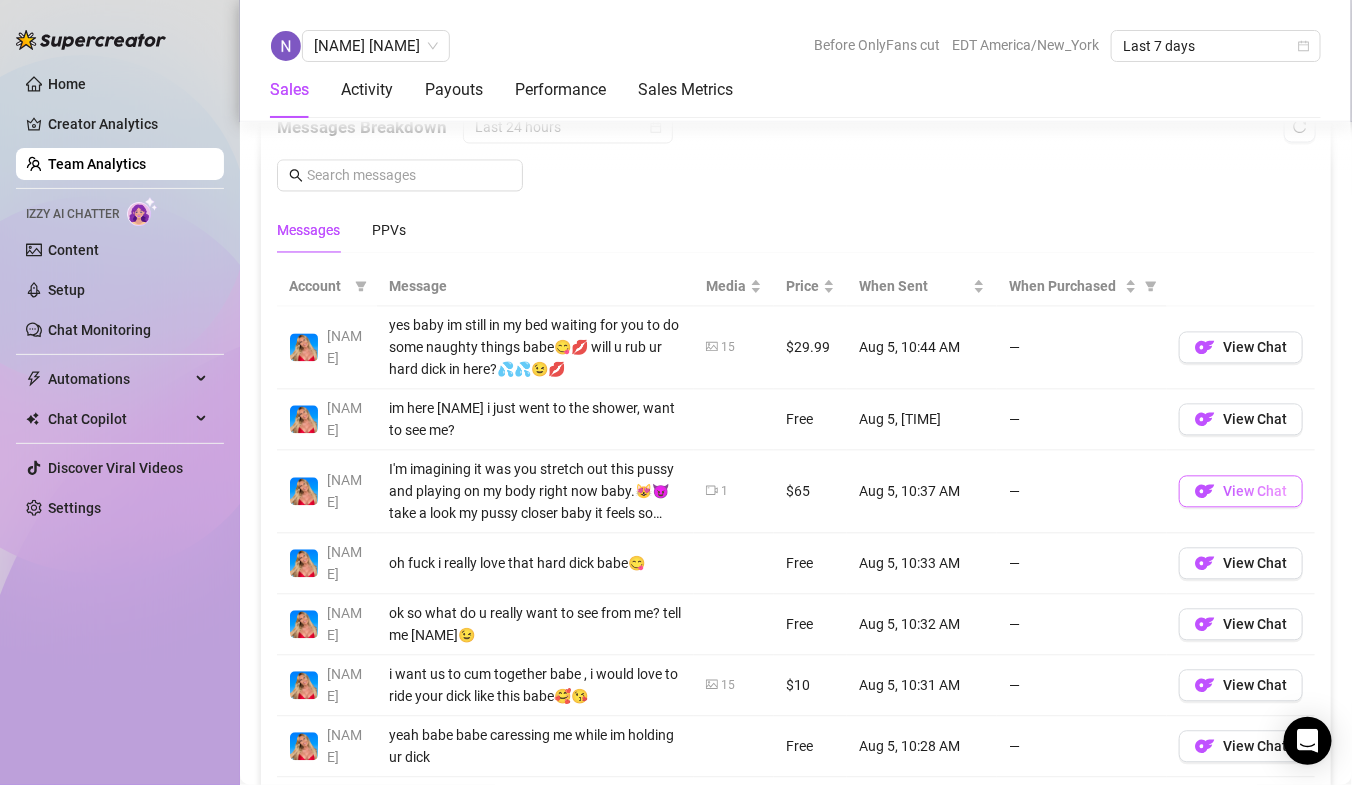click on "View Chat" at bounding box center [1255, 492] 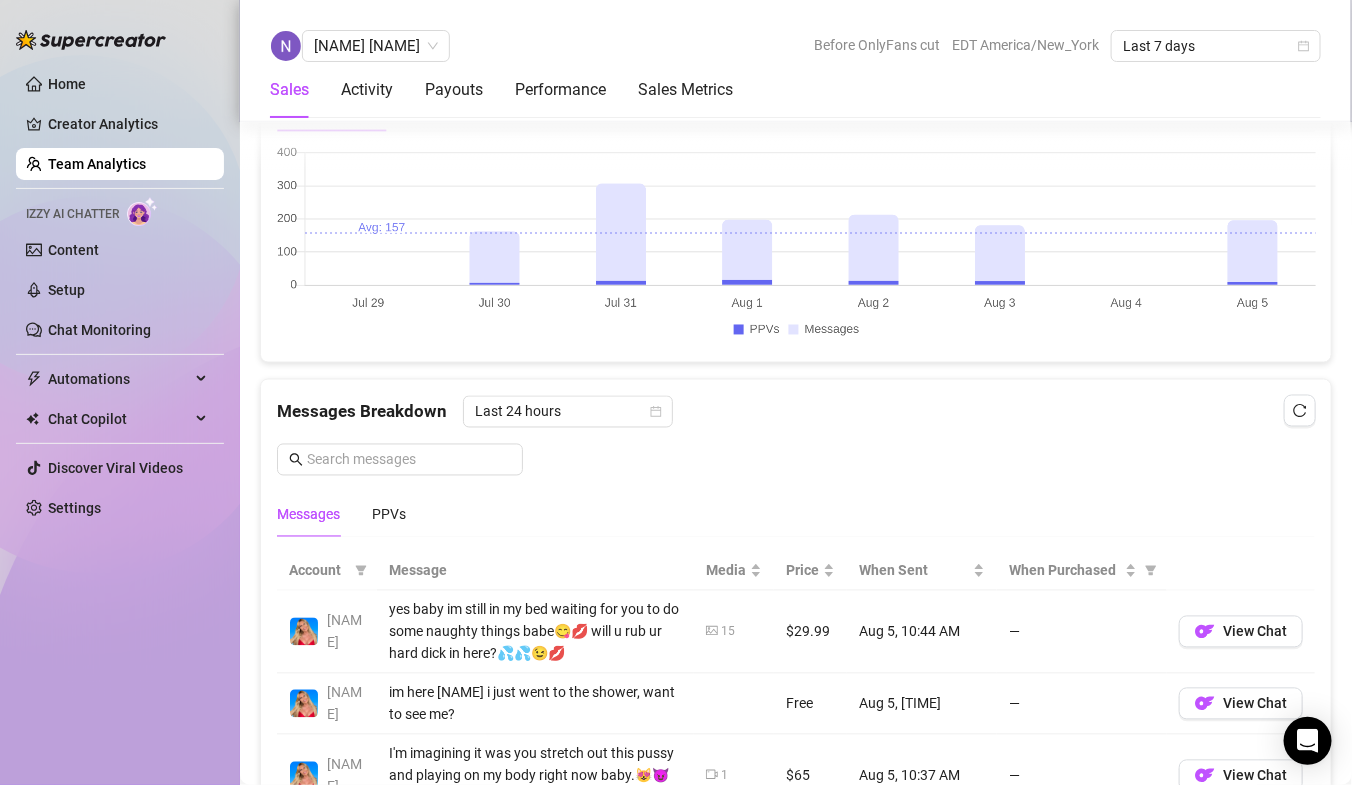scroll, scrollTop: 613, scrollLeft: 0, axis: vertical 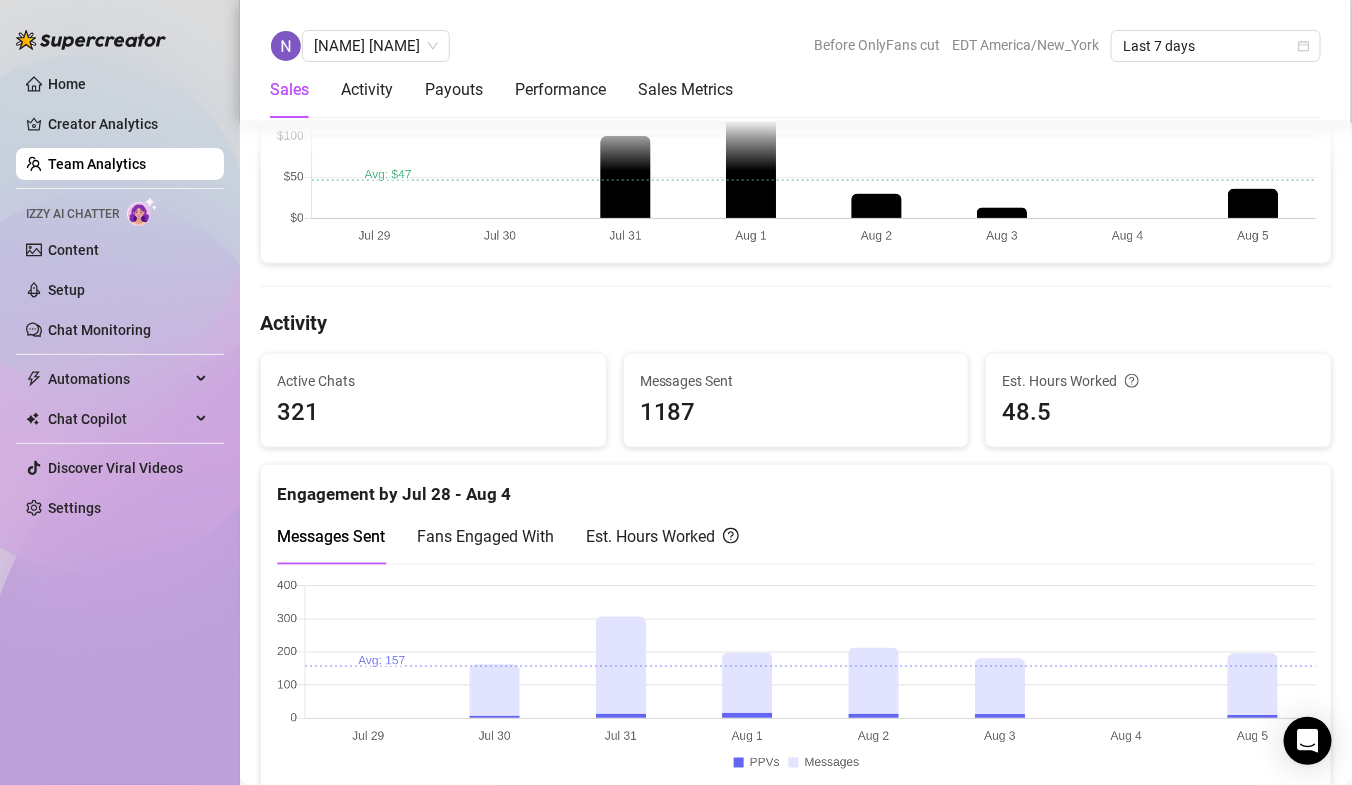 click on "Team Analytics" at bounding box center (97, 164) 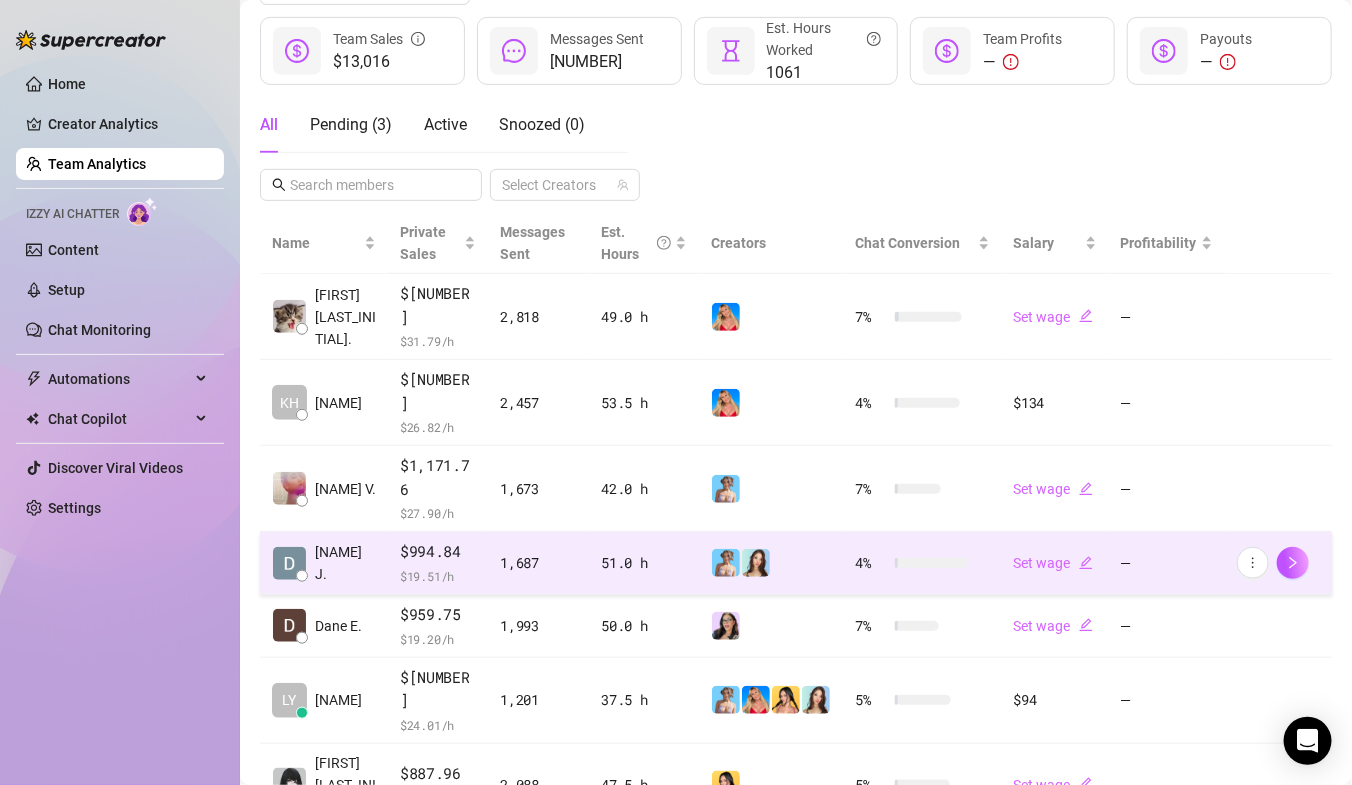 scroll, scrollTop: 0, scrollLeft: 0, axis: both 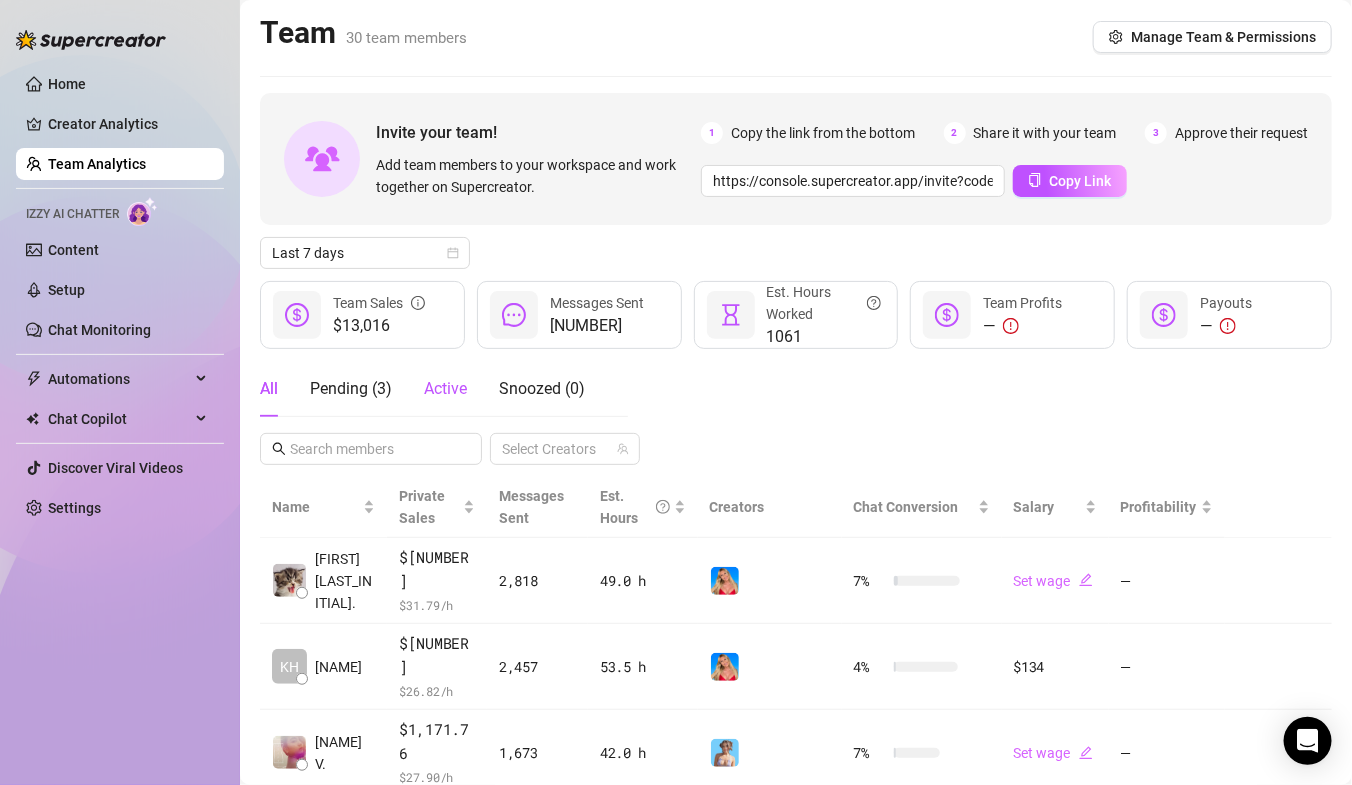 click on "Active" at bounding box center [445, 388] 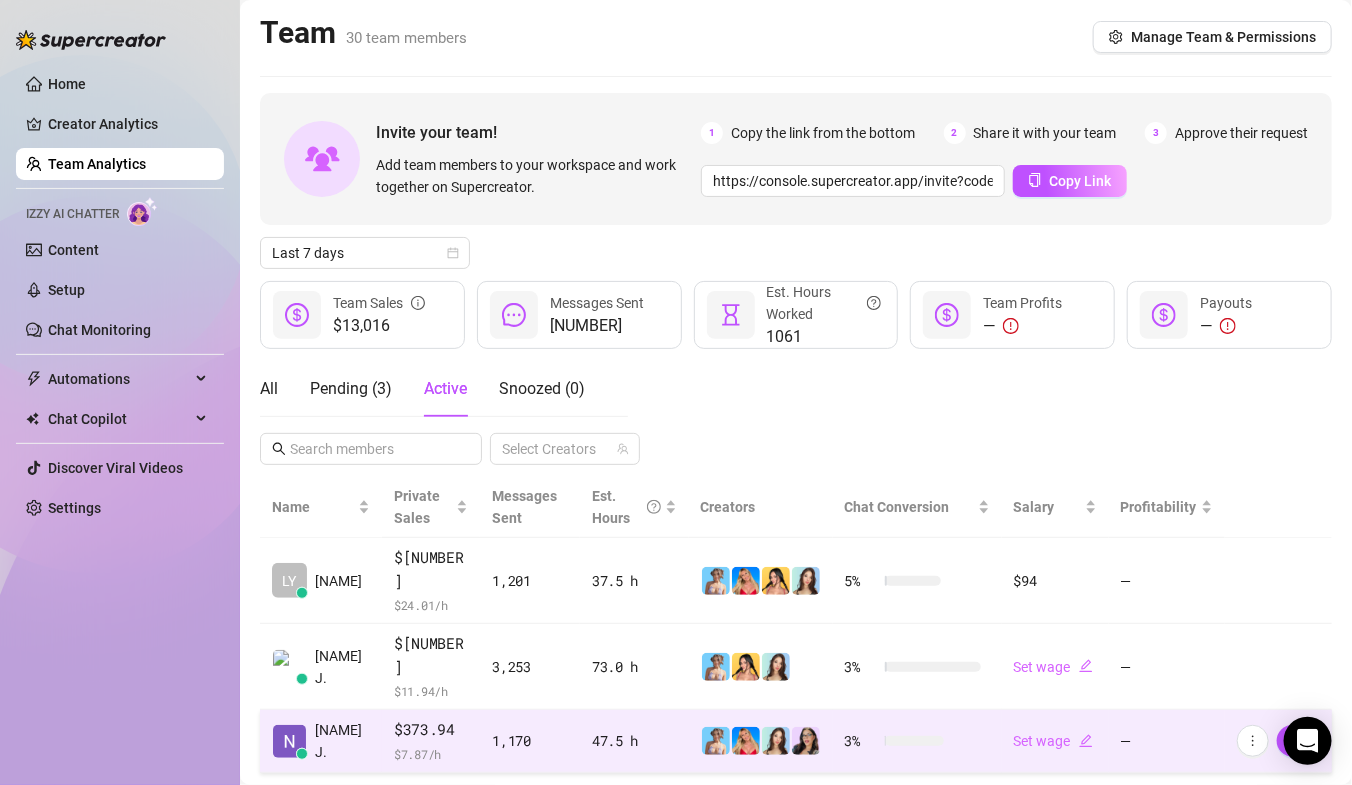 scroll, scrollTop: 124, scrollLeft: 0, axis: vertical 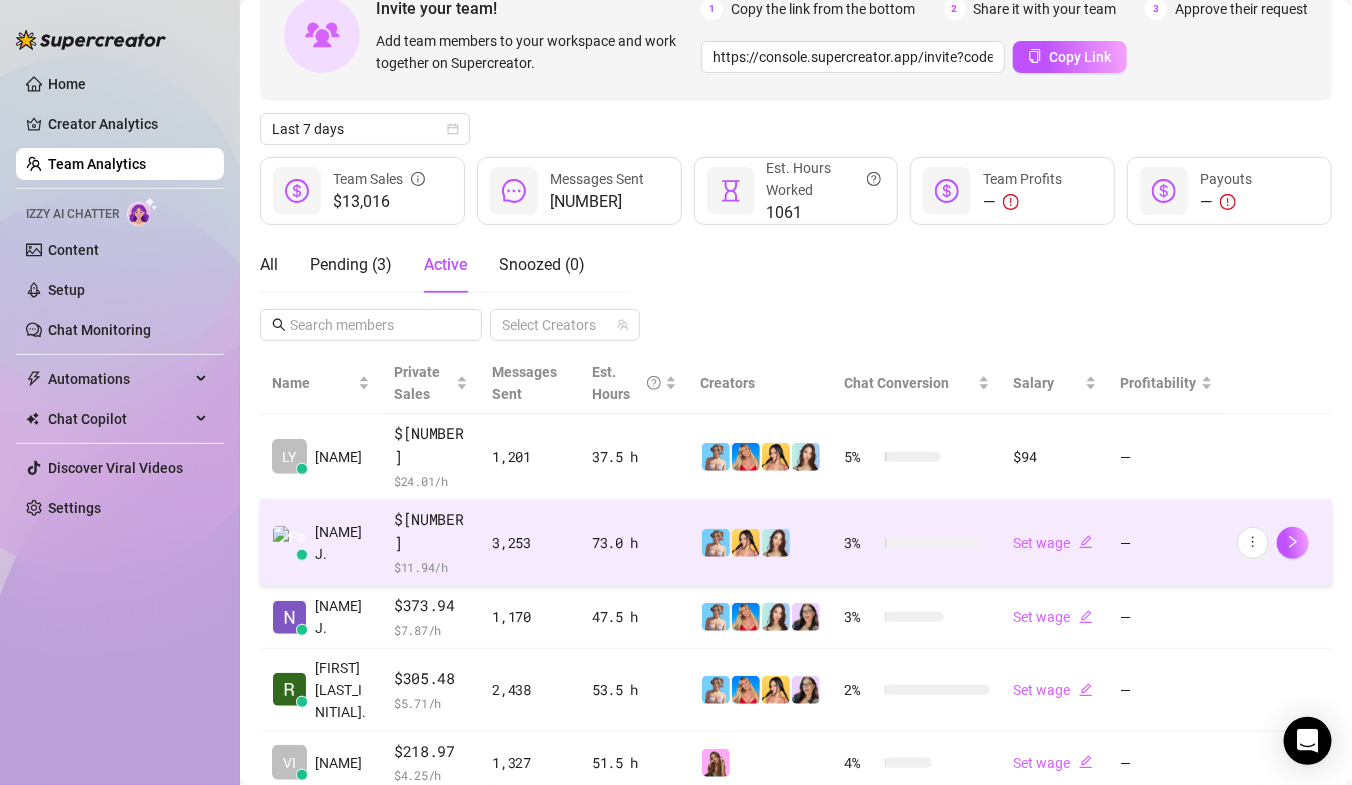 click on "$871.9" at bounding box center [431, 531] 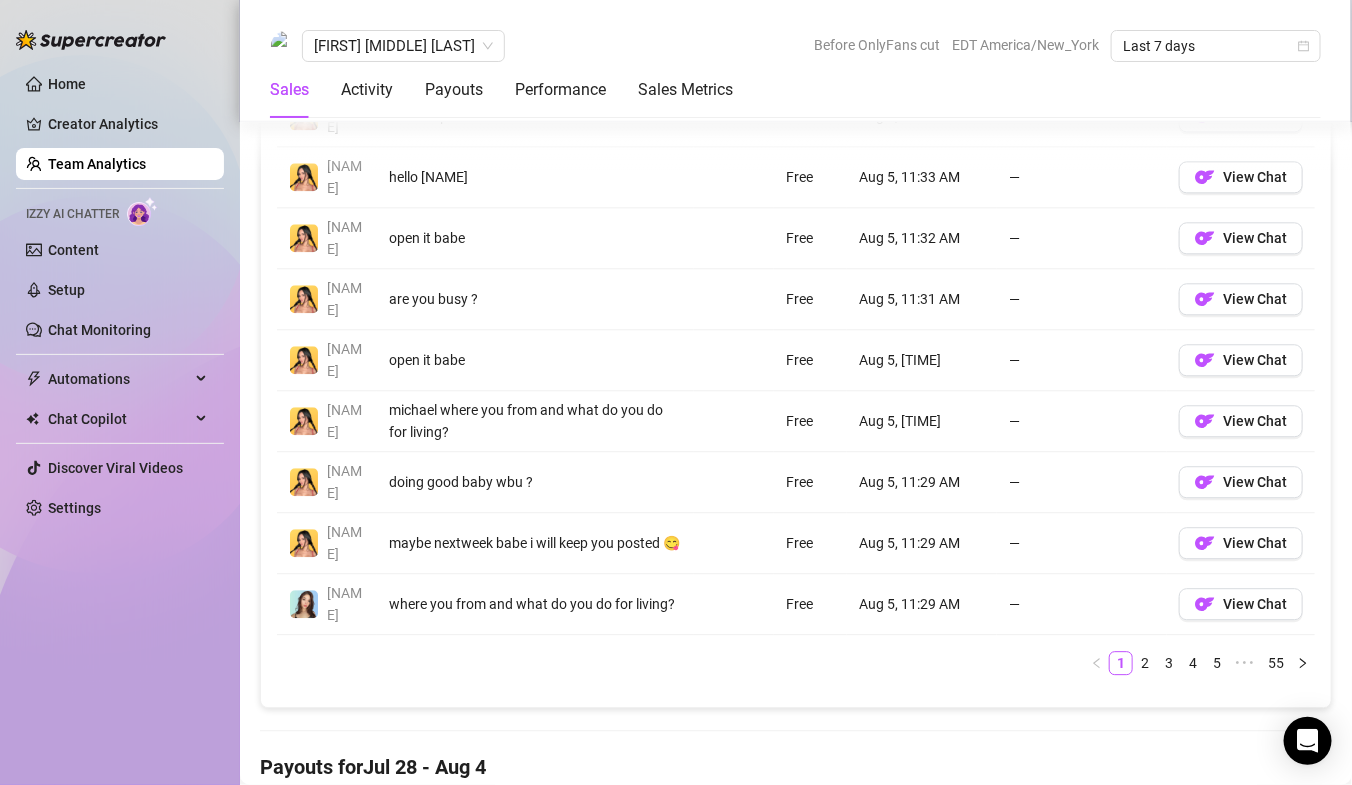 scroll, scrollTop: 1622, scrollLeft: 0, axis: vertical 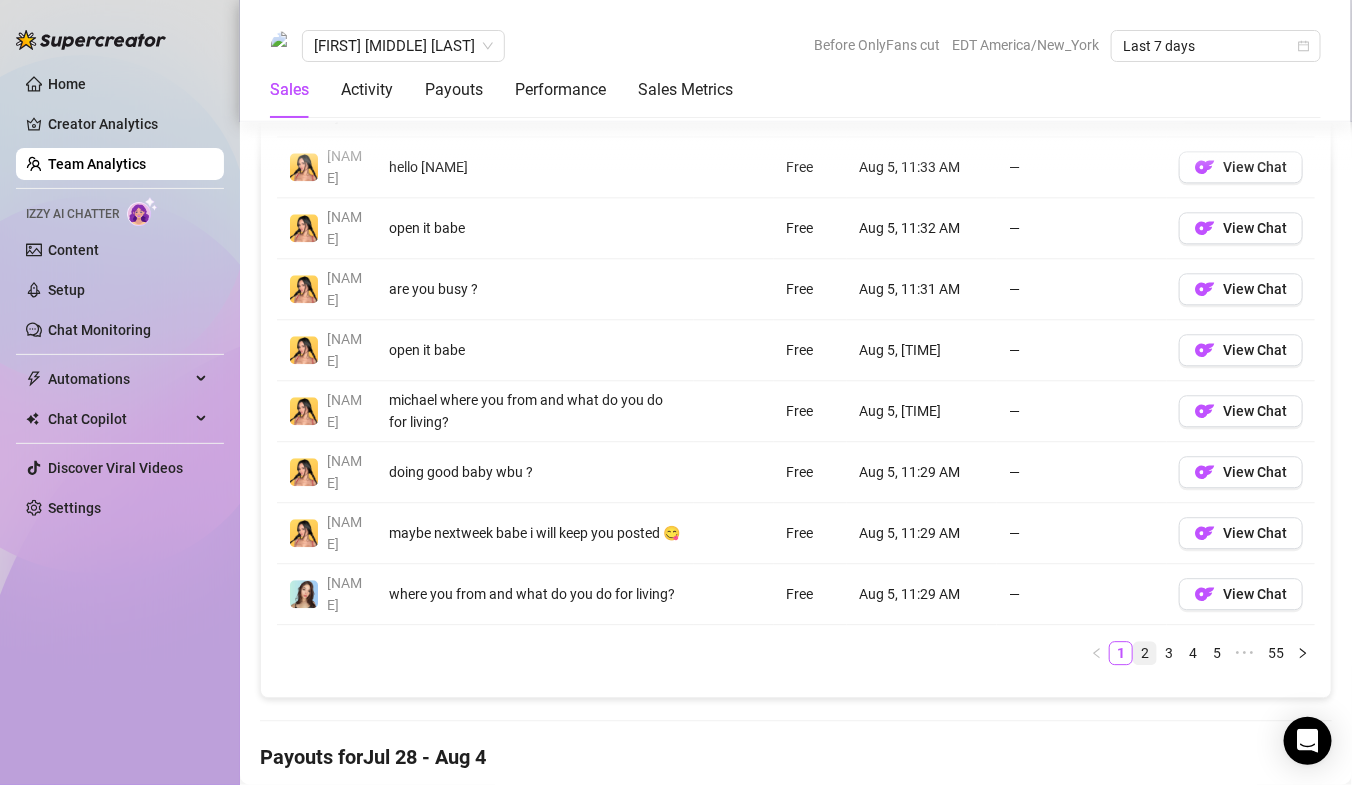 click on "2" at bounding box center [1145, 653] 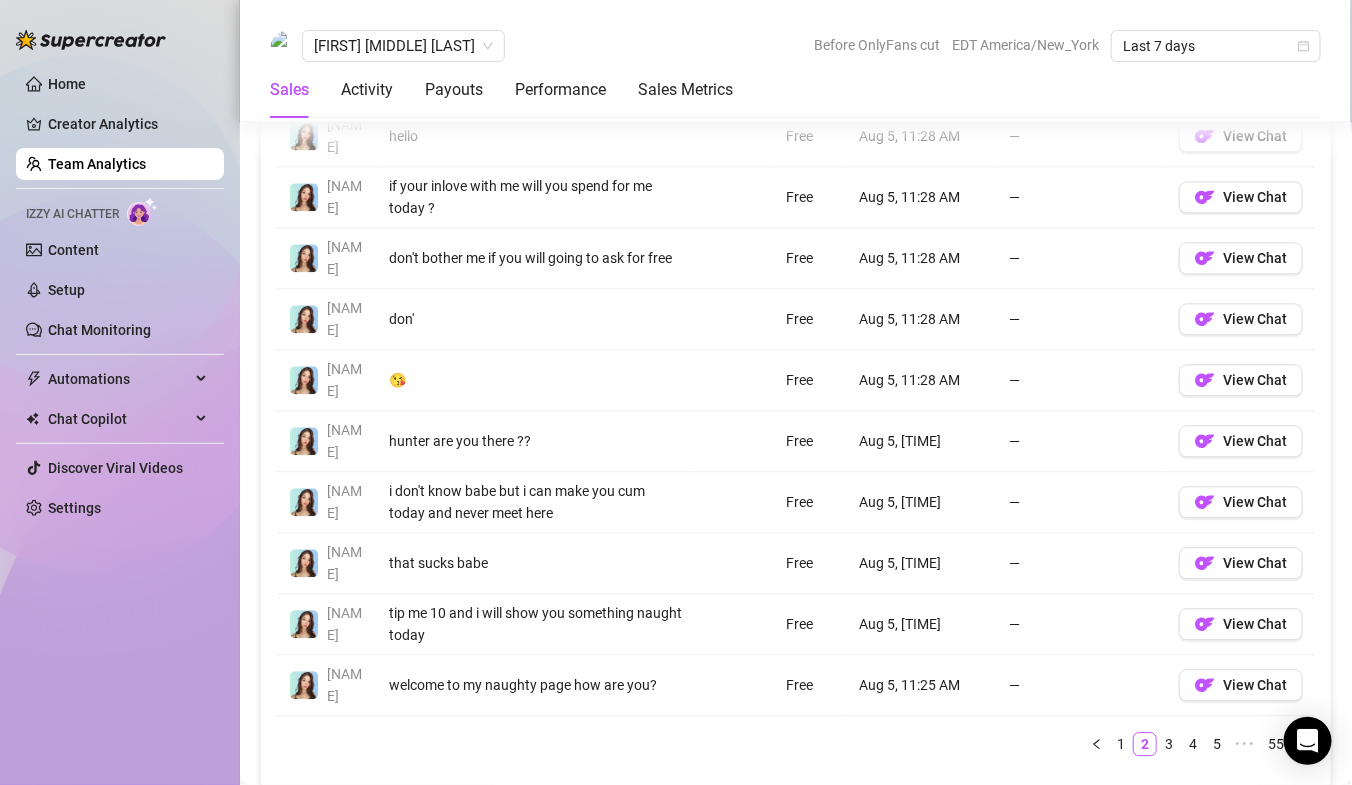 scroll, scrollTop: 1434, scrollLeft: 0, axis: vertical 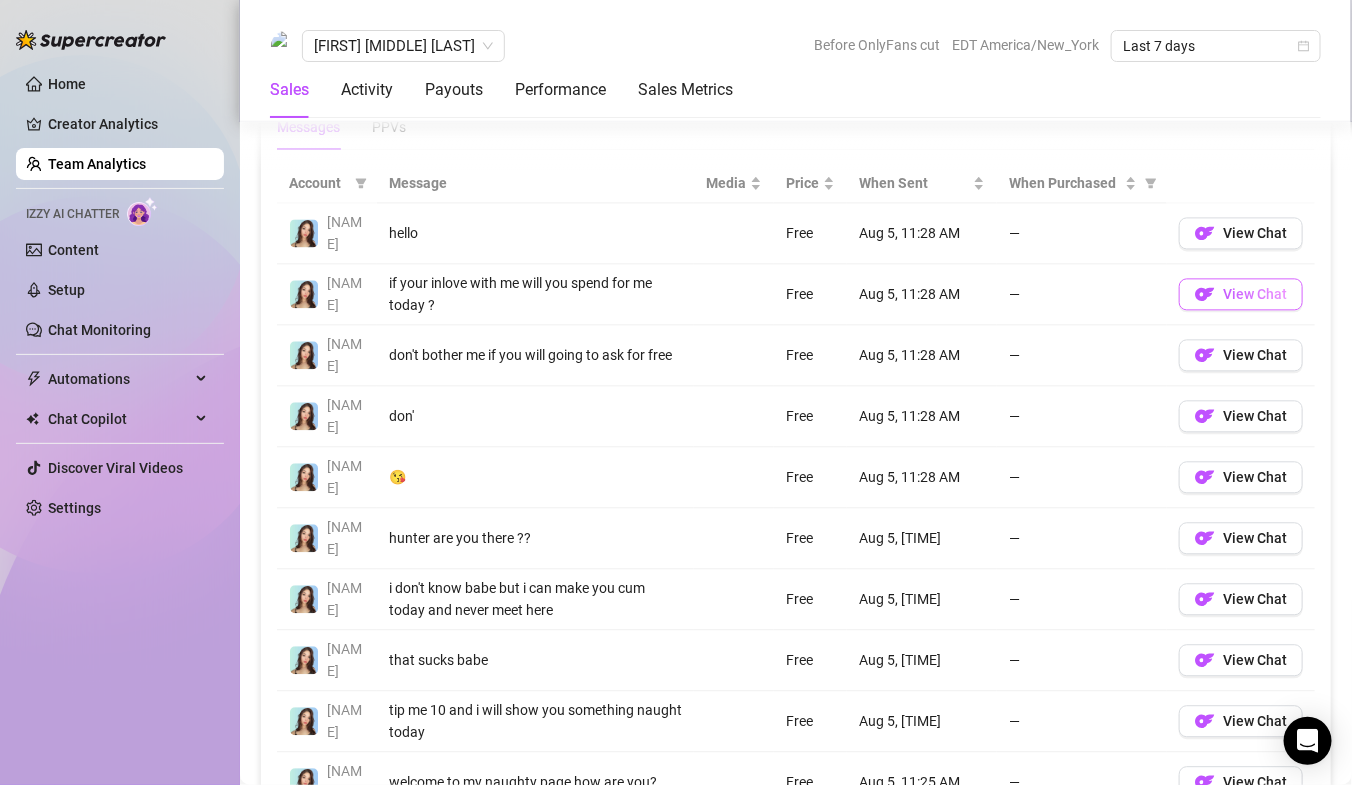 click on "View Chat" at bounding box center (1255, 294) 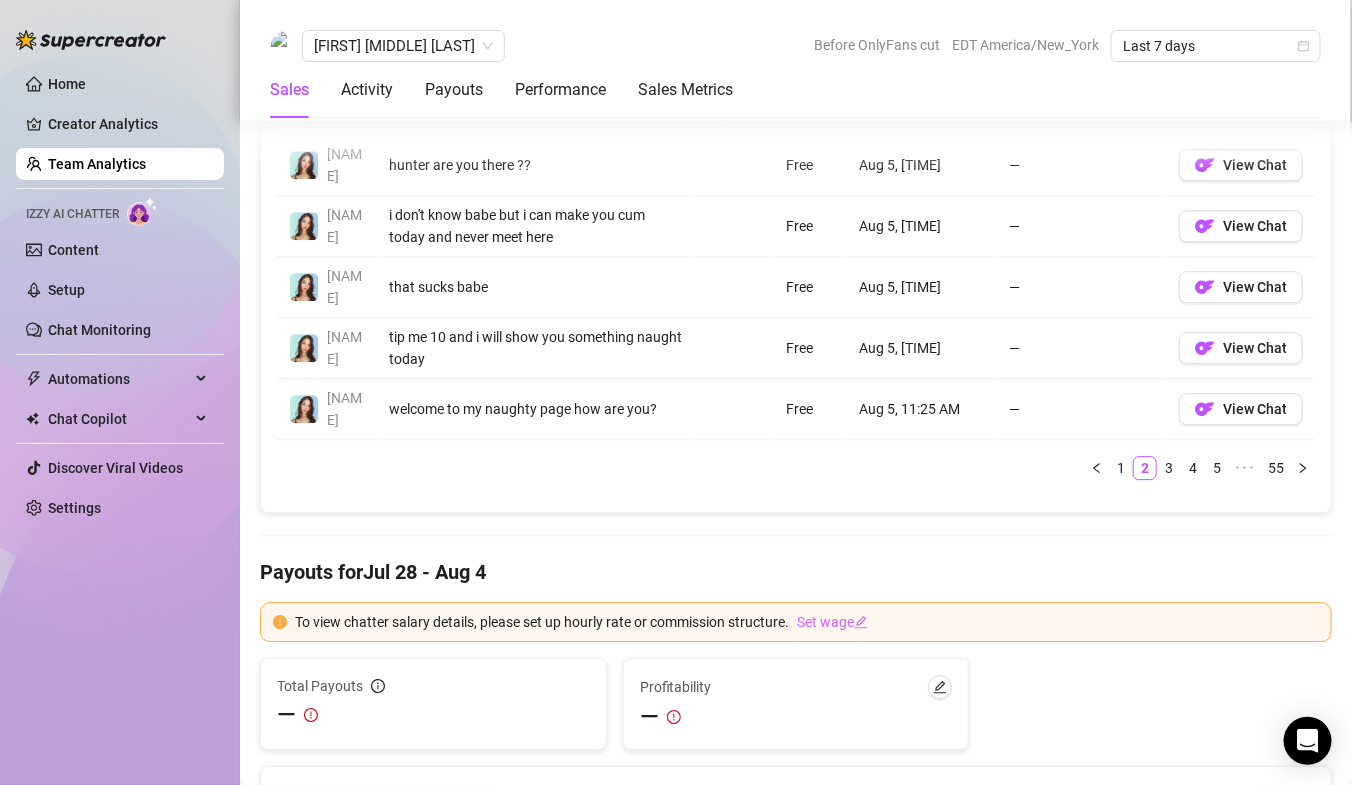scroll, scrollTop: 1834, scrollLeft: 0, axis: vertical 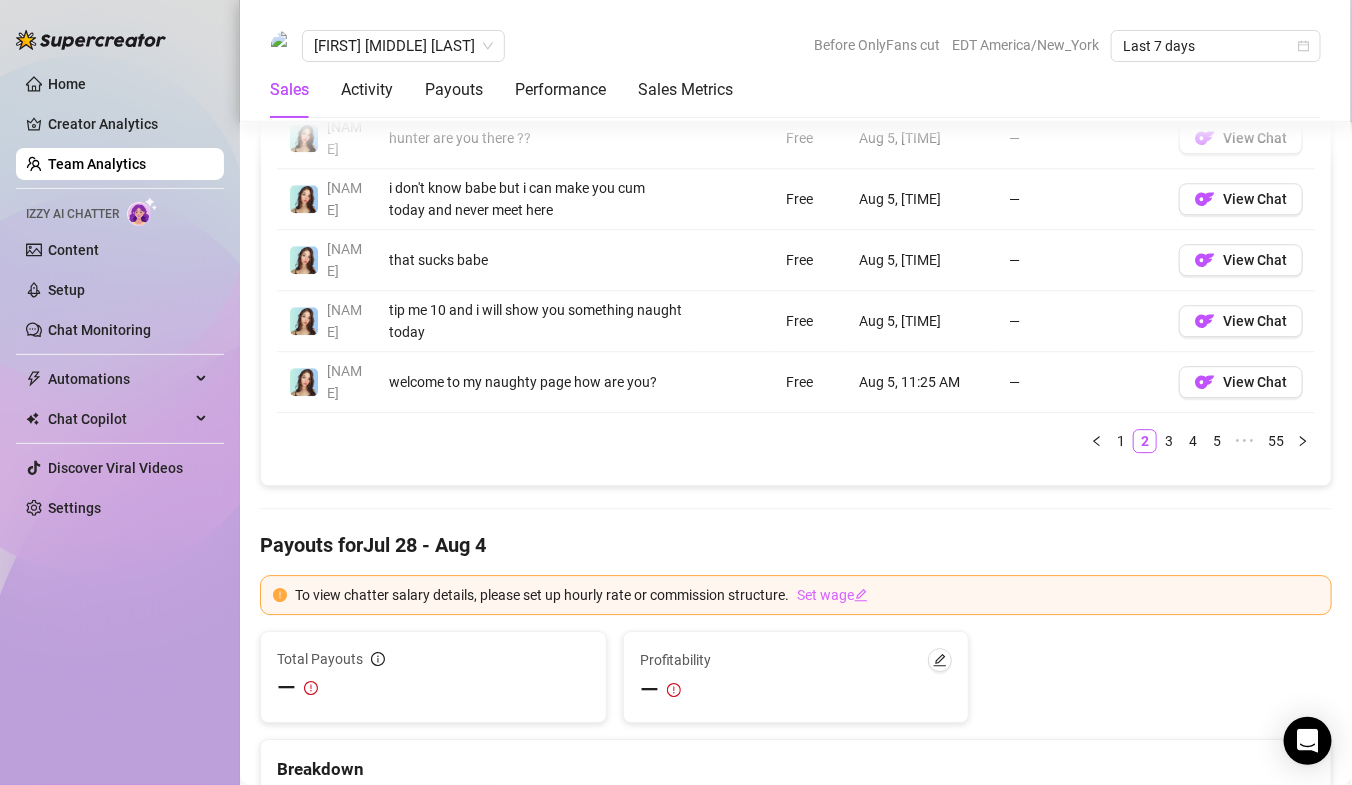 click on "Team Analytics" at bounding box center [97, 164] 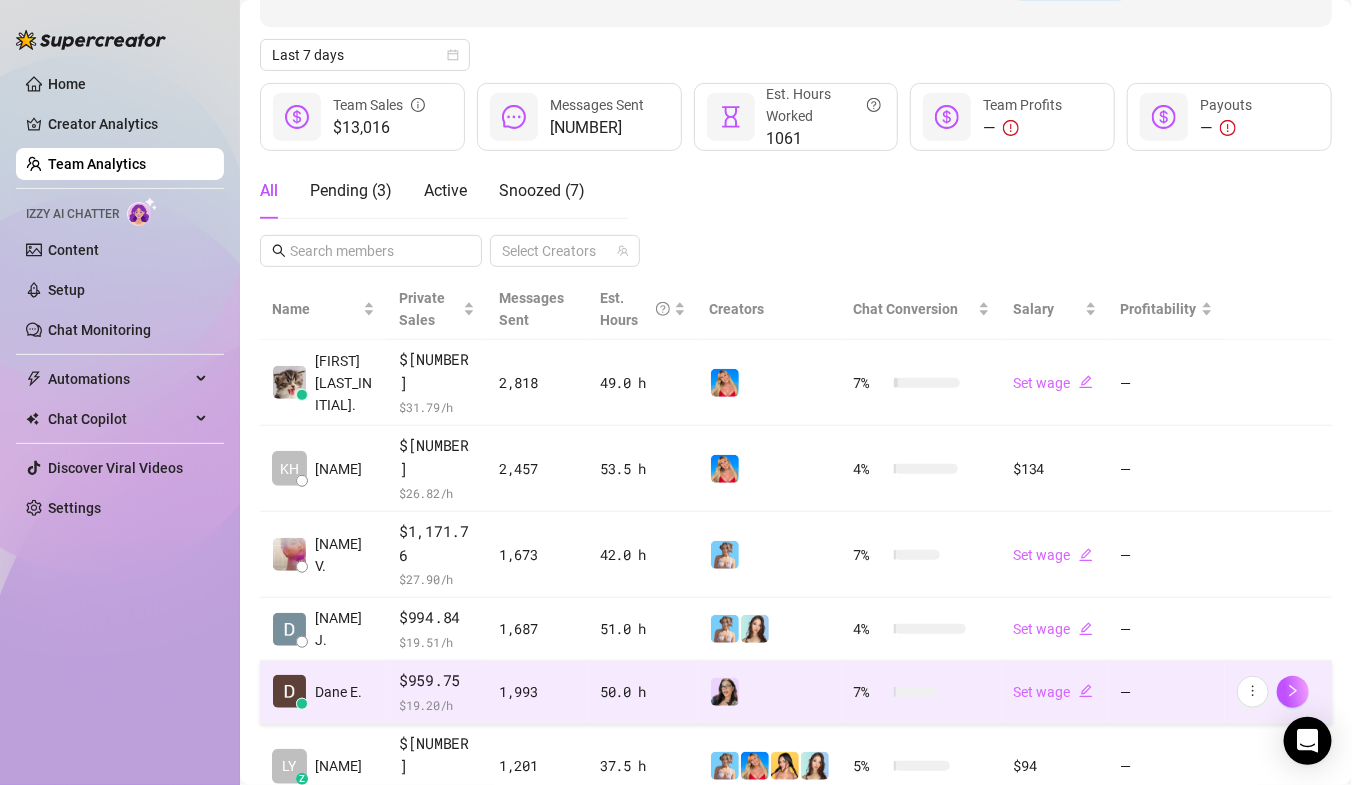 scroll, scrollTop: 0, scrollLeft: 0, axis: both 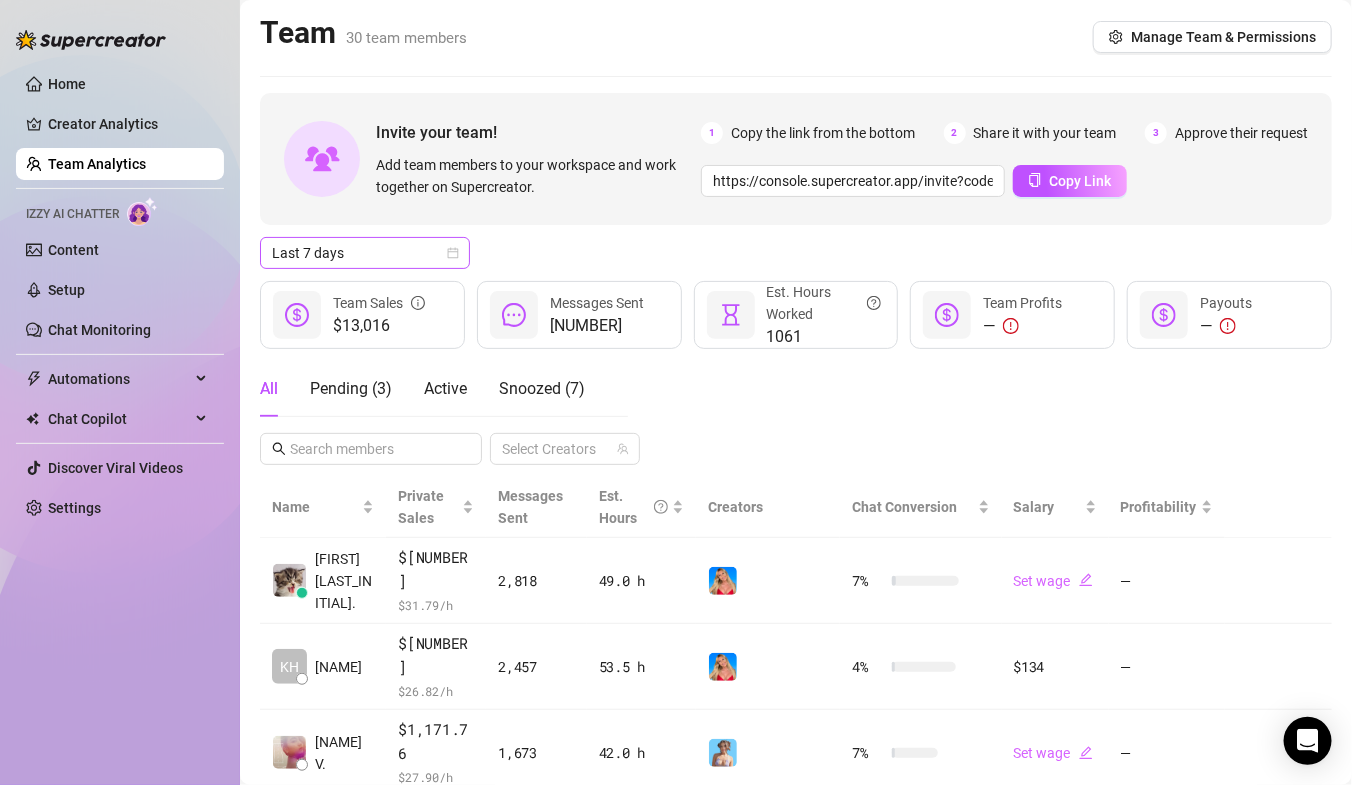 click on "Last 7 days" at bounding box center (365, 253) 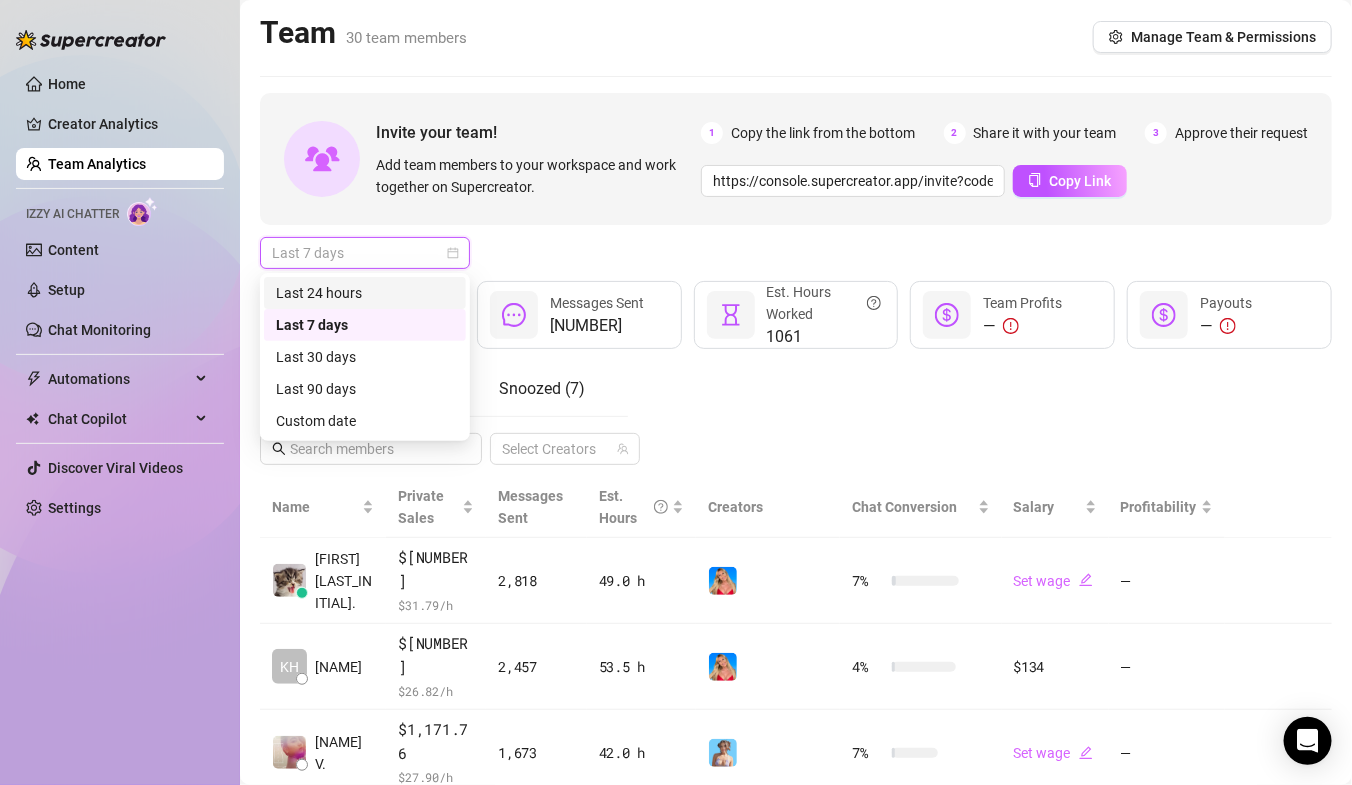 click on "Last 24 hours" at bounding box center [365, 293] 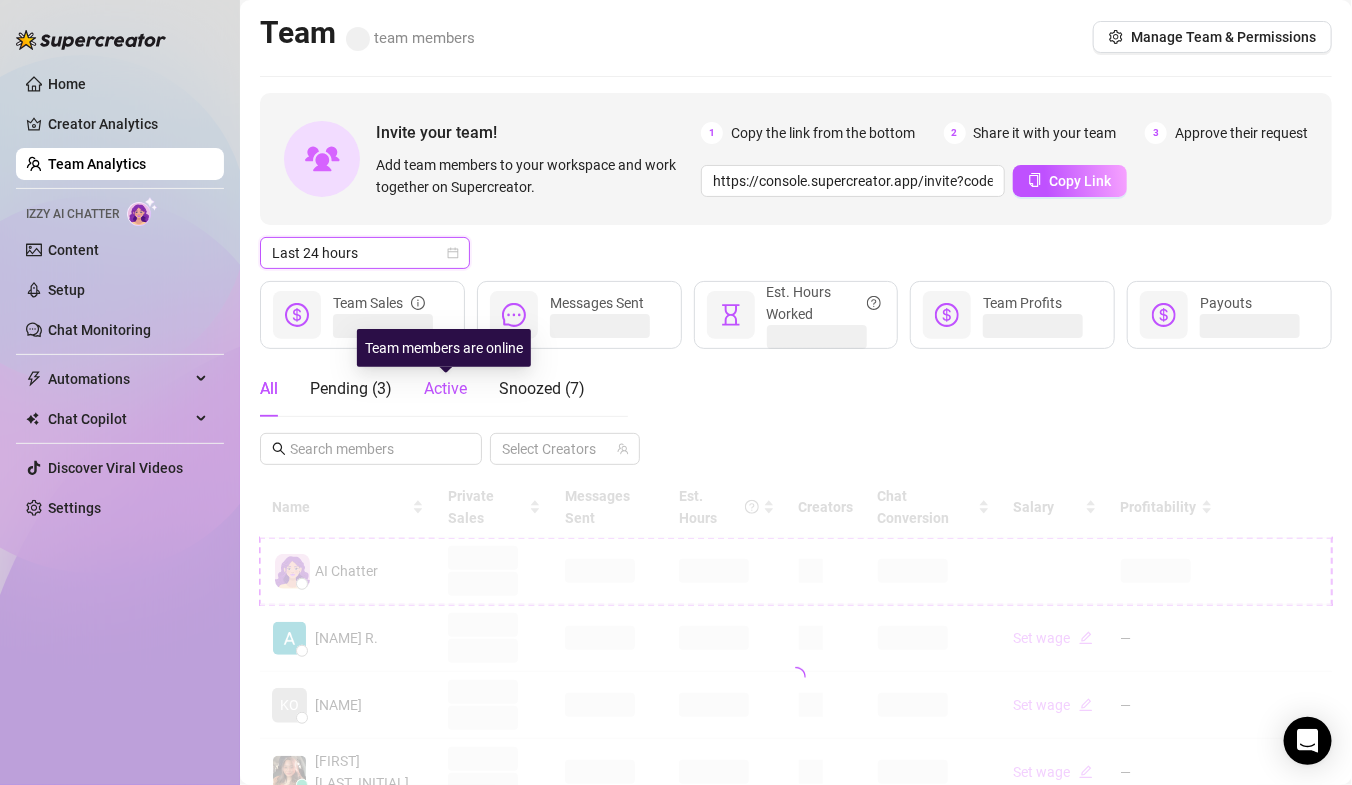 click on "Active" at bounding box center (445, 388) 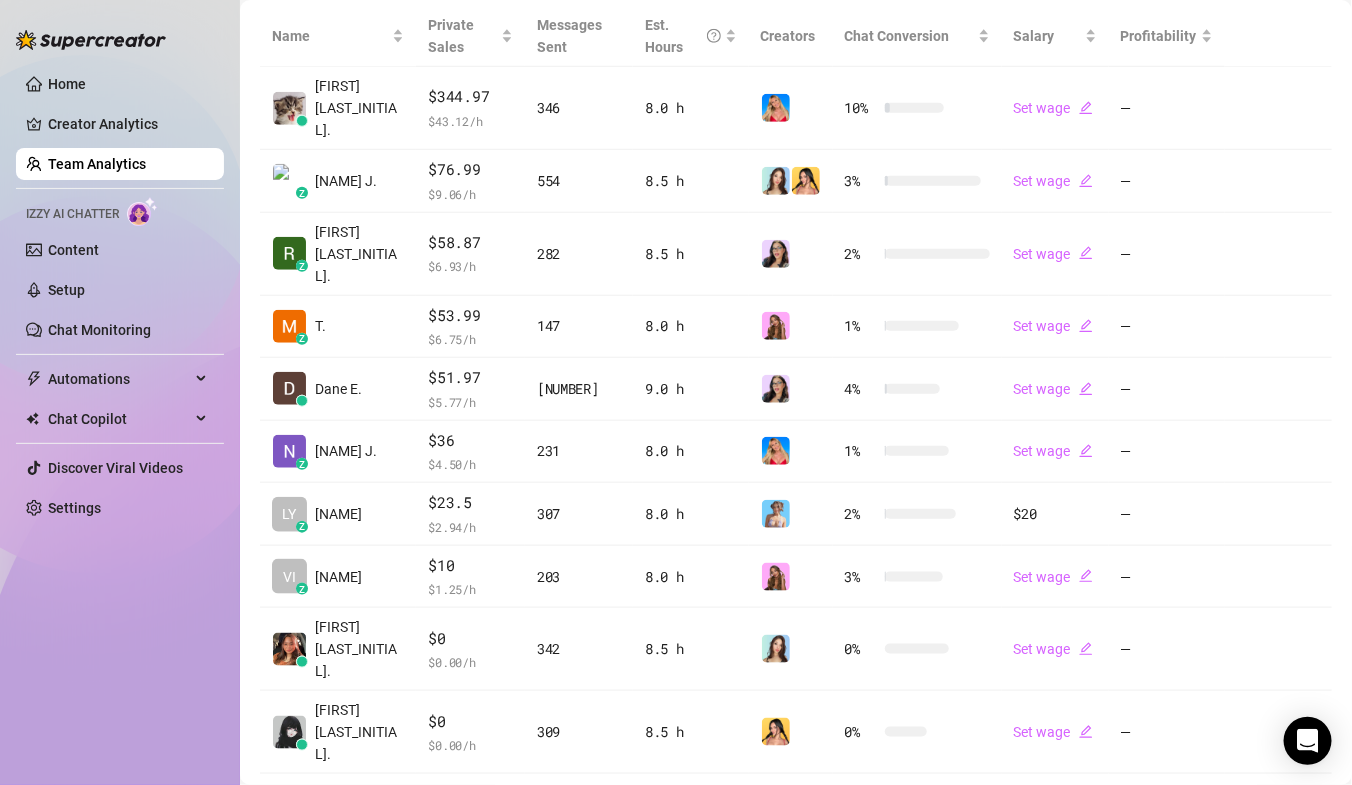 scroll, scrollTop: 492, scrollLeft: 0, axis: vertical 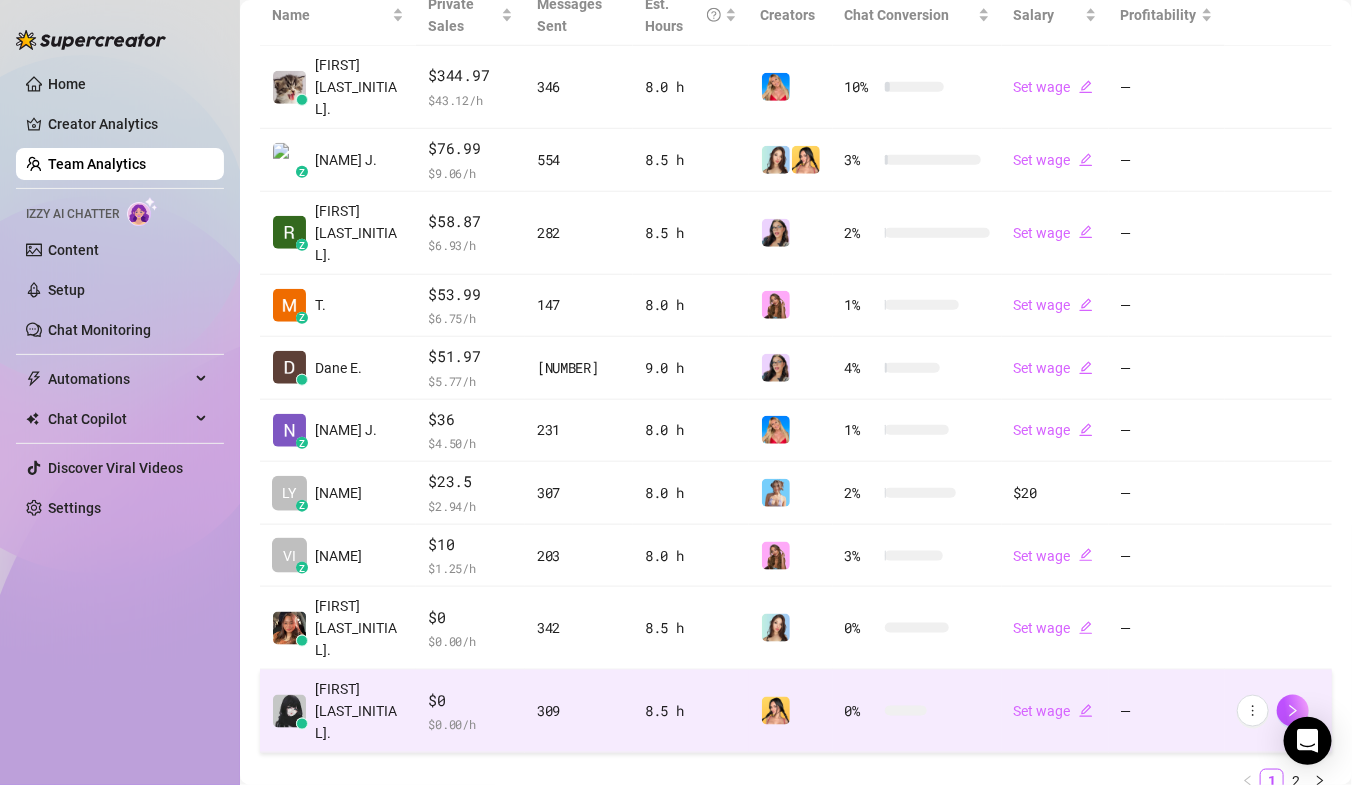 click on "$0" at bounding box center [470, 701] 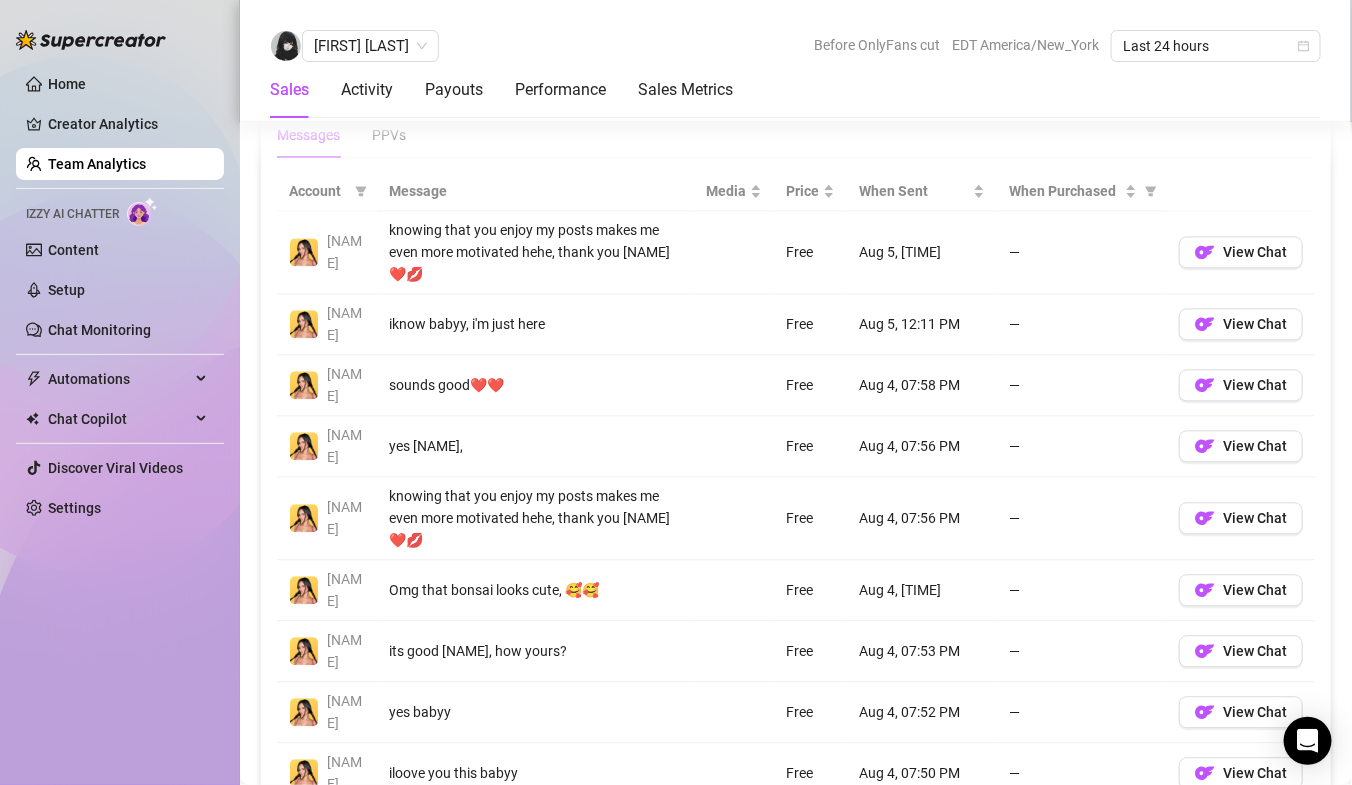 scroll, scrollTop: 1424, scrollLeft: 0, axis: vertical 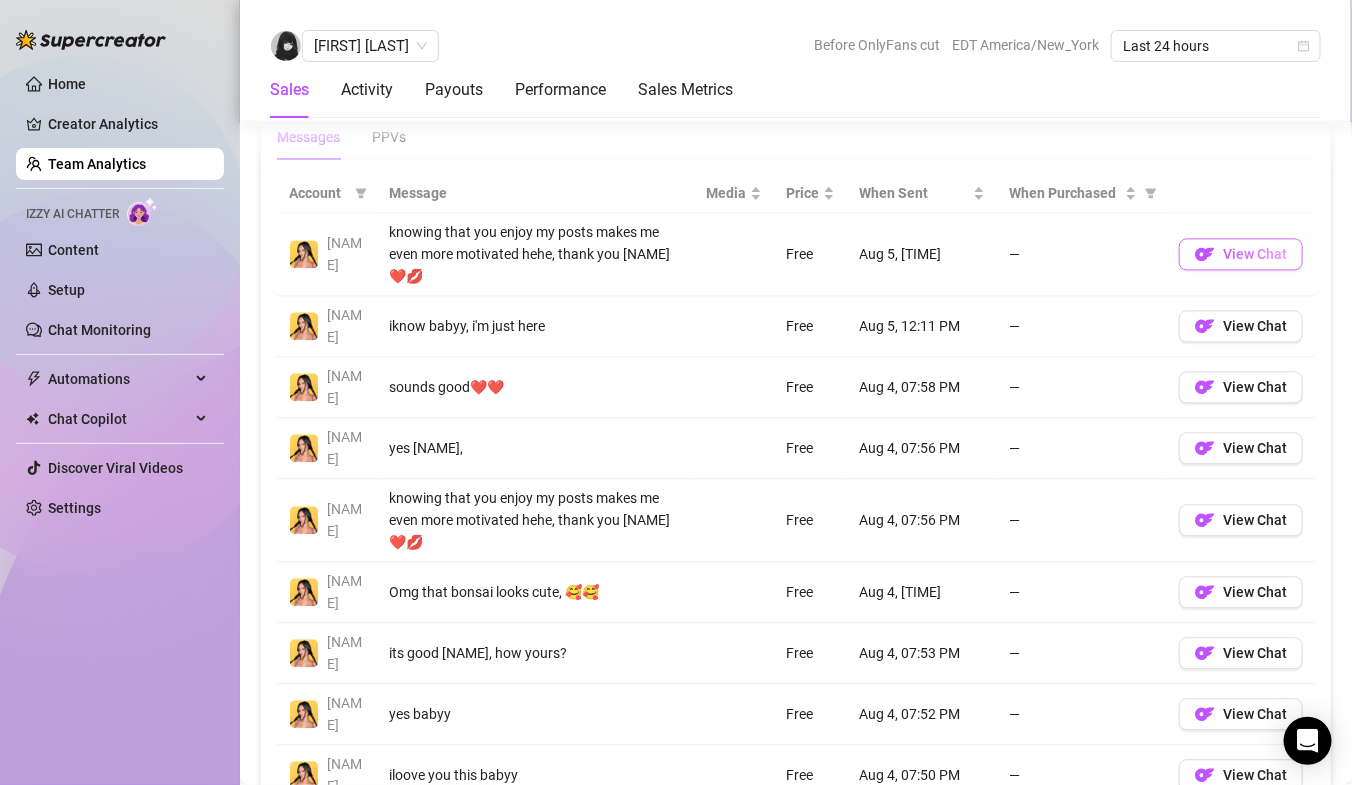 click on "View Chat" at bounding box center [1255, 254] 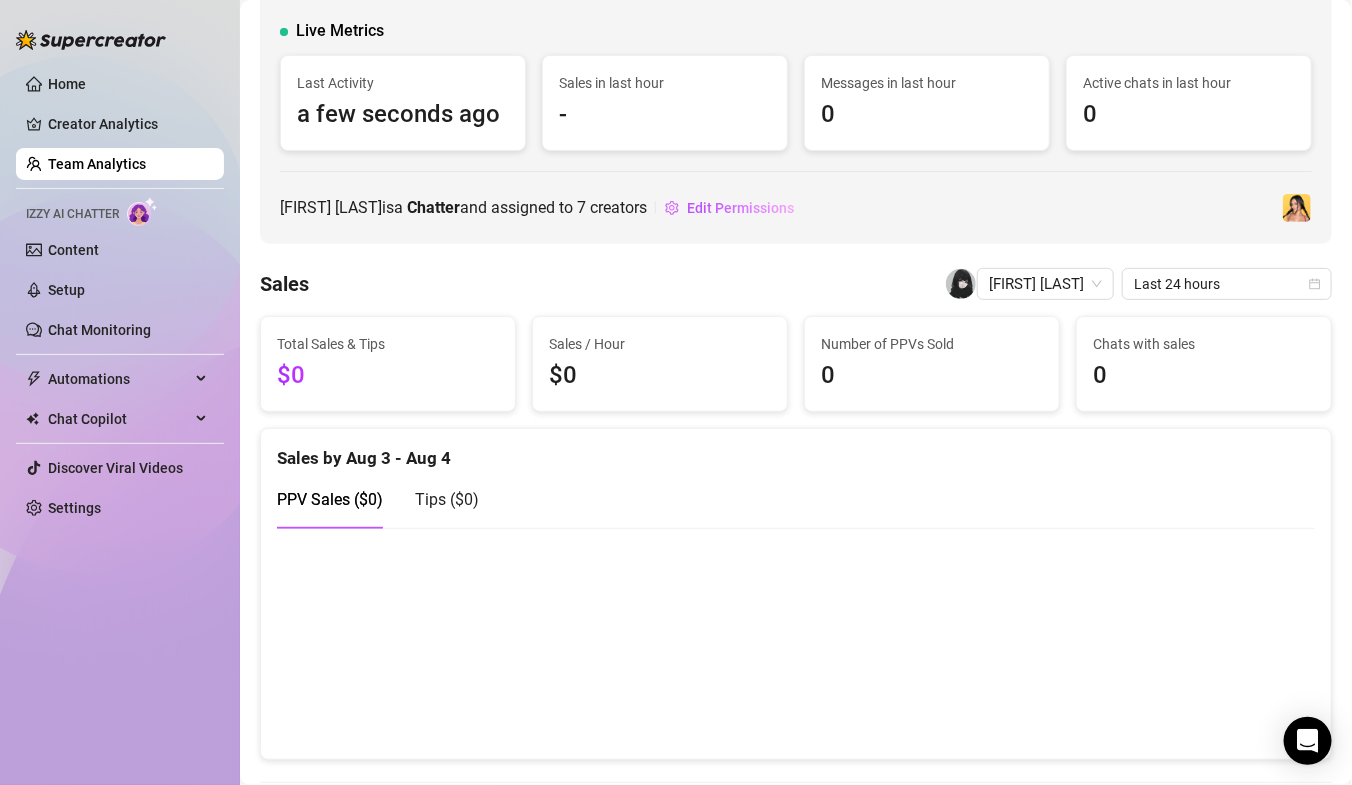 scroll, scrollTop: 0, scrollLeft: 0, axis: both 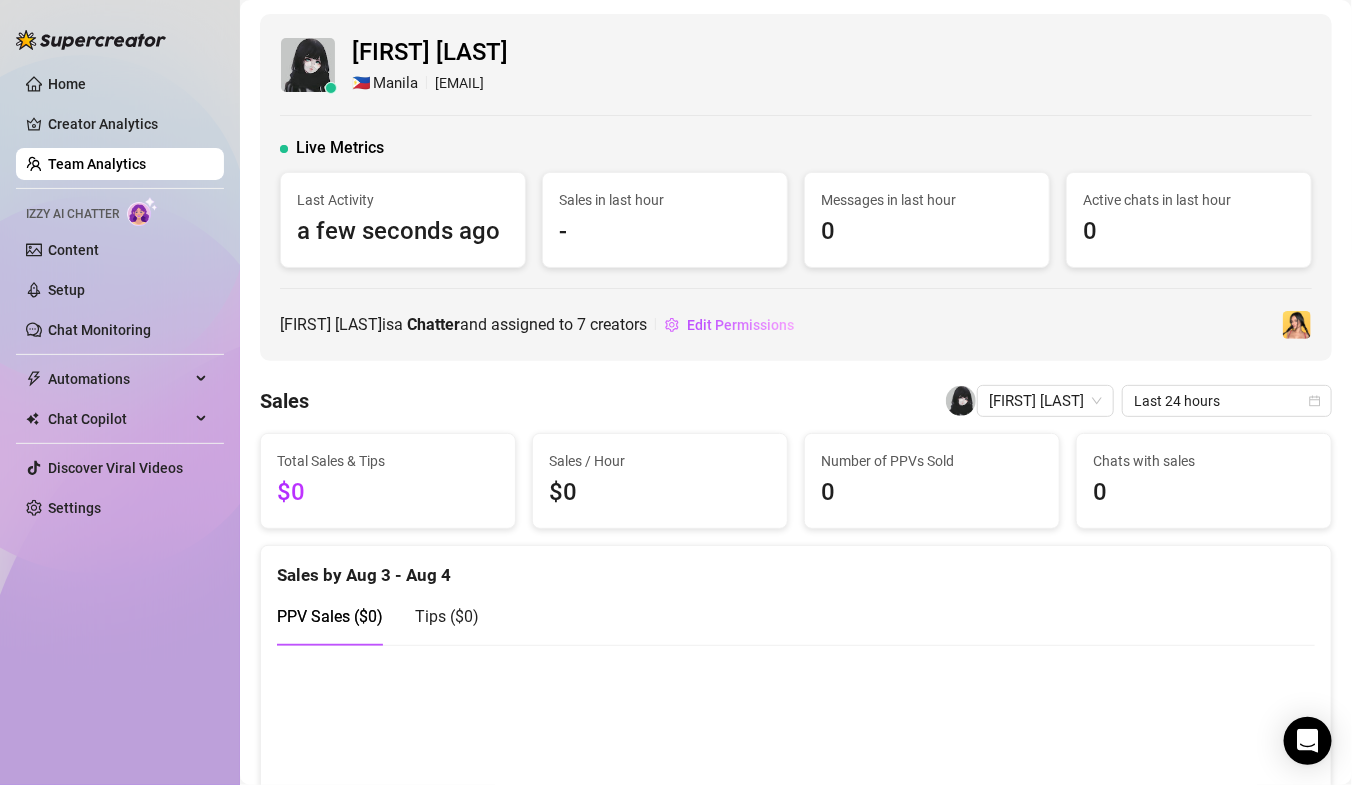 click on "Team Analytics" at bounding box center (97, 164) 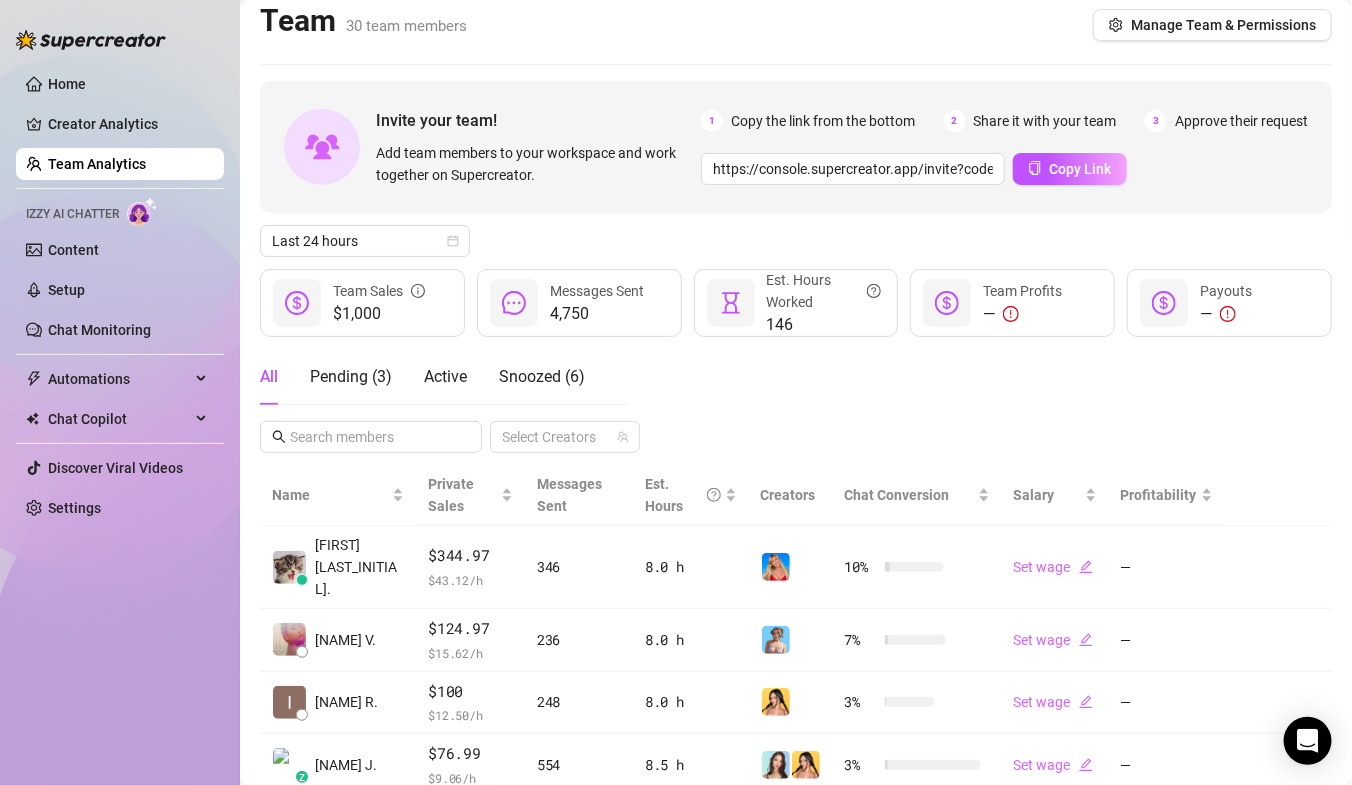 scroll, scrollTop: 0, scrollLeft: 0, axis: both 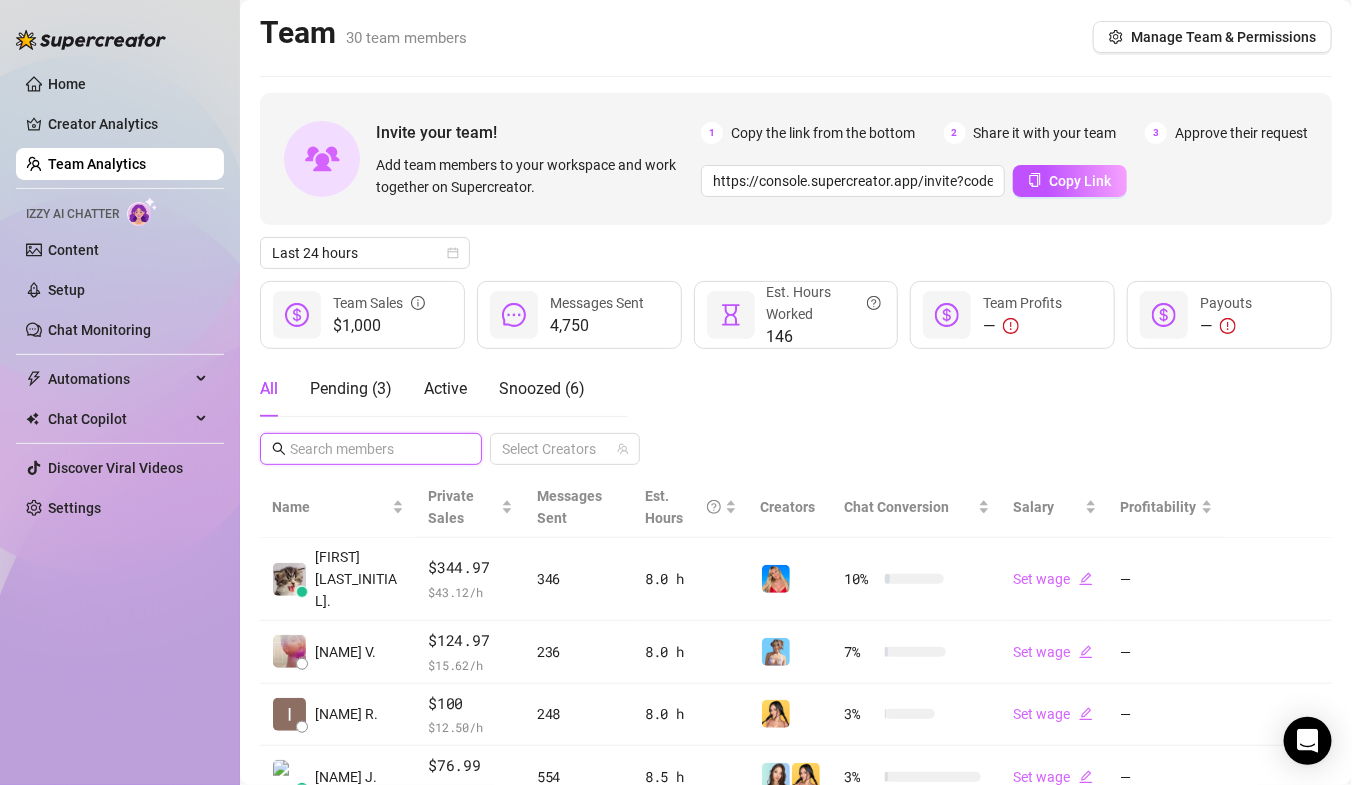 click at bounding box center [372, 449] 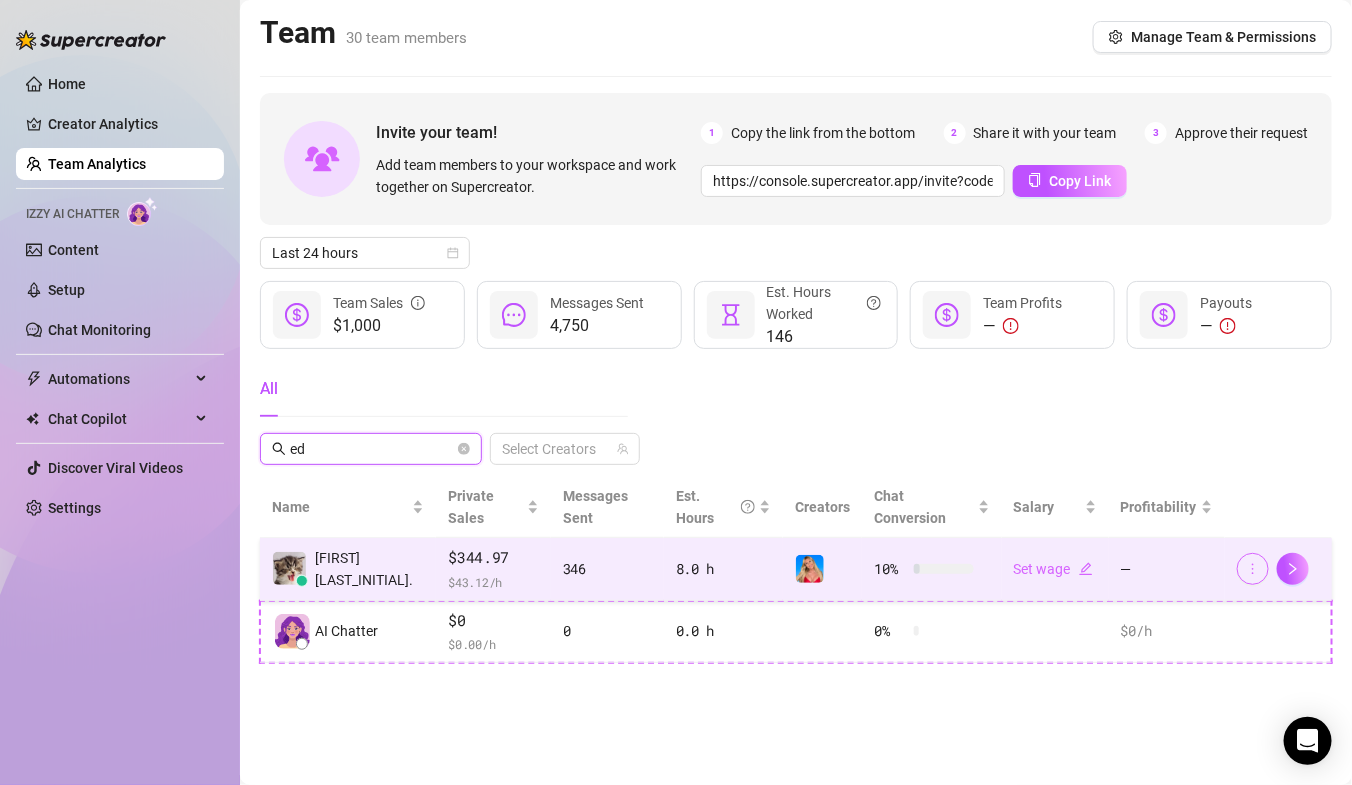 type on "ed" 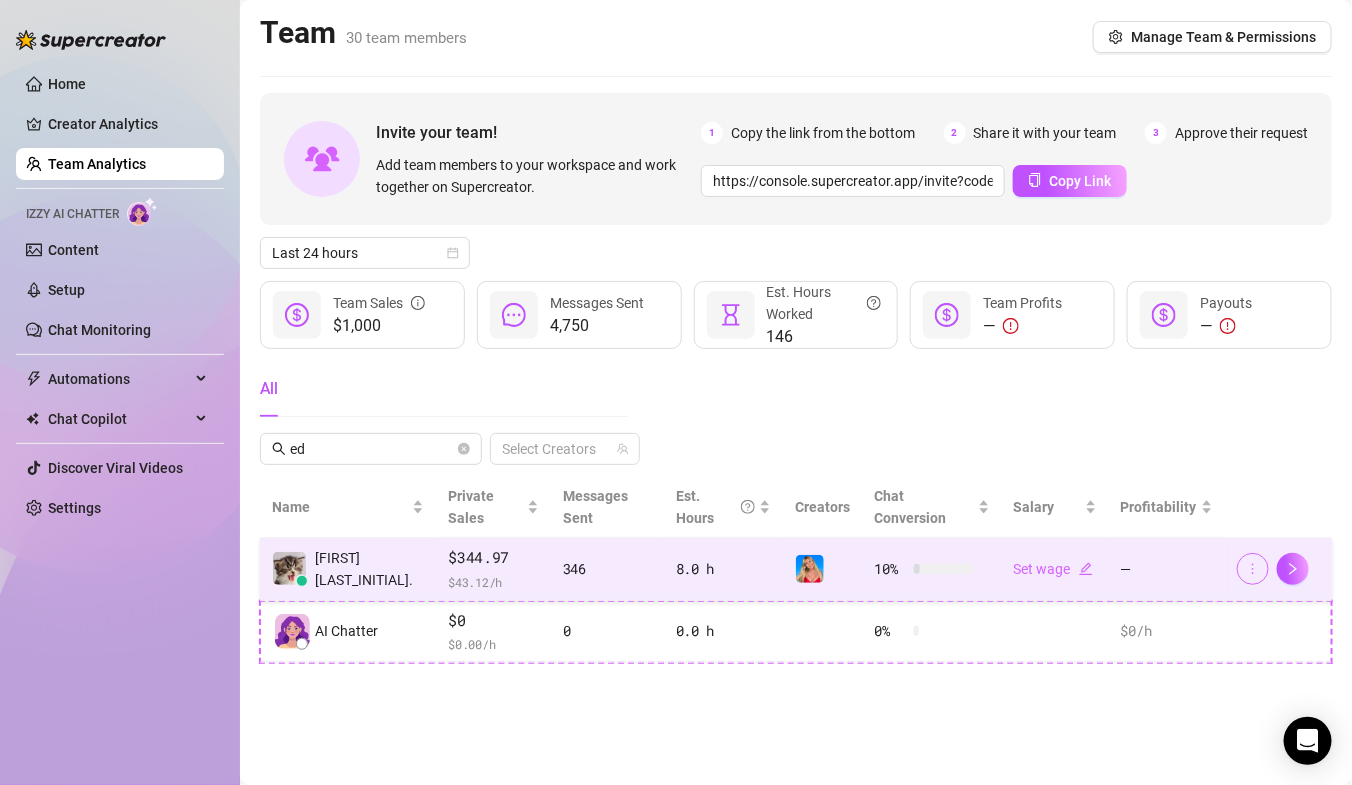 click at bounding box center (1253, 569) 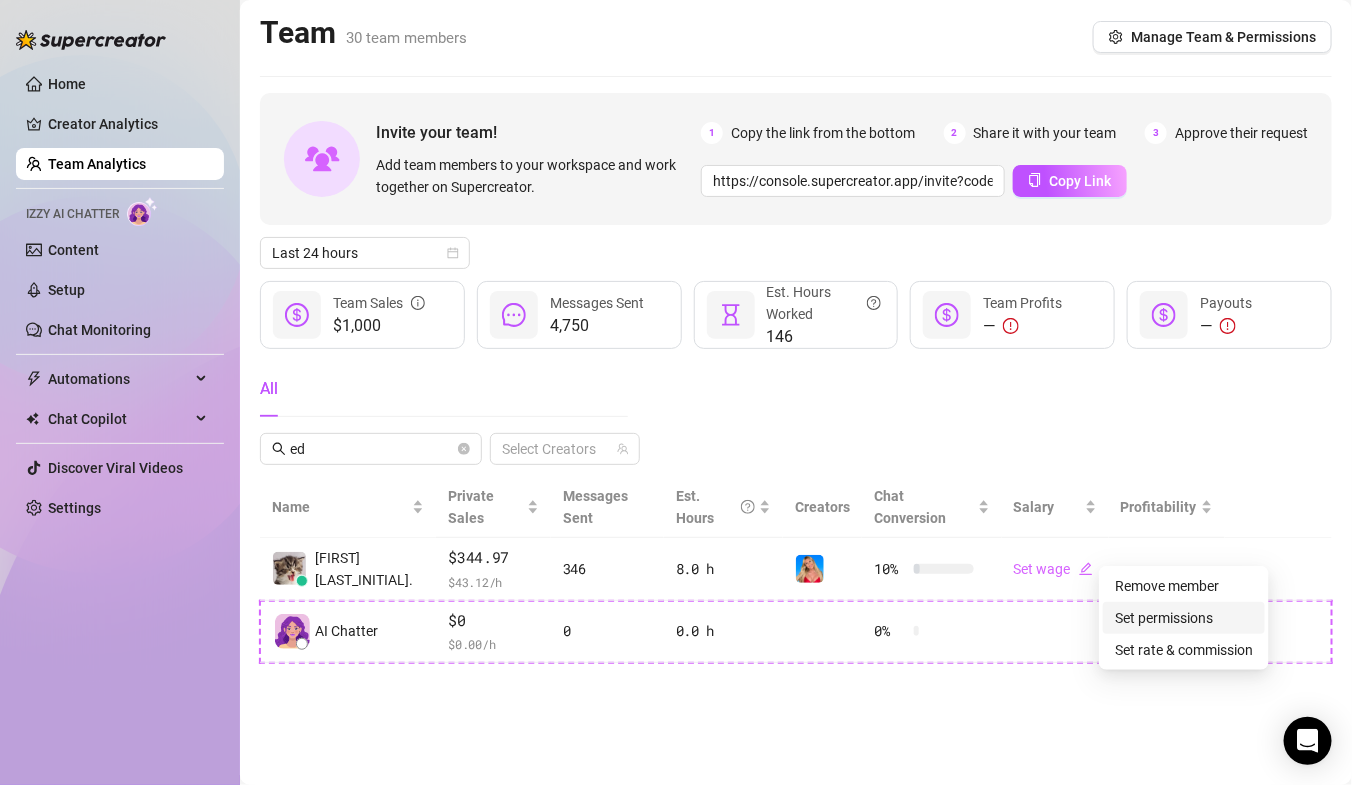 click on "Set permissions" at bounding box center (1164, 618) 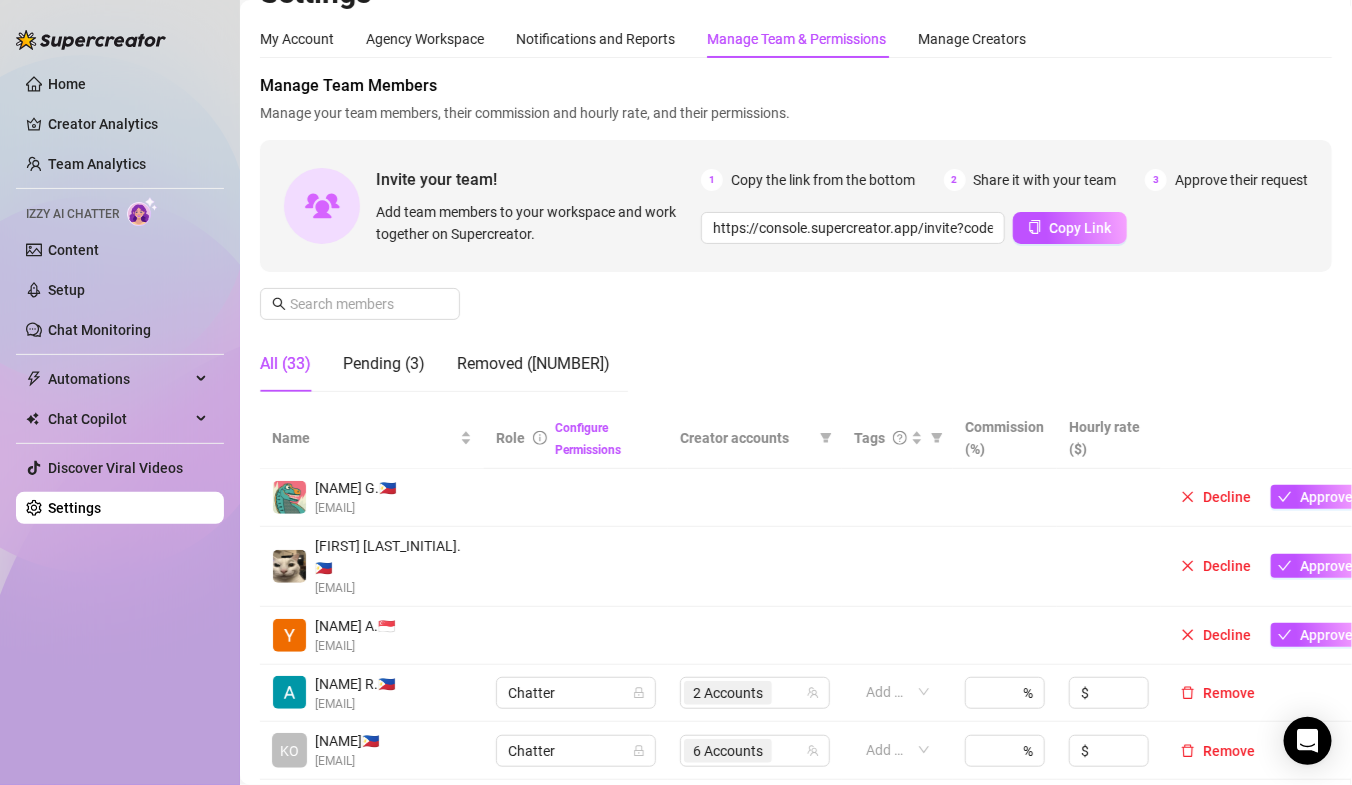 scroll, scrollTop: 0, scrollLeft: 0, axis: both 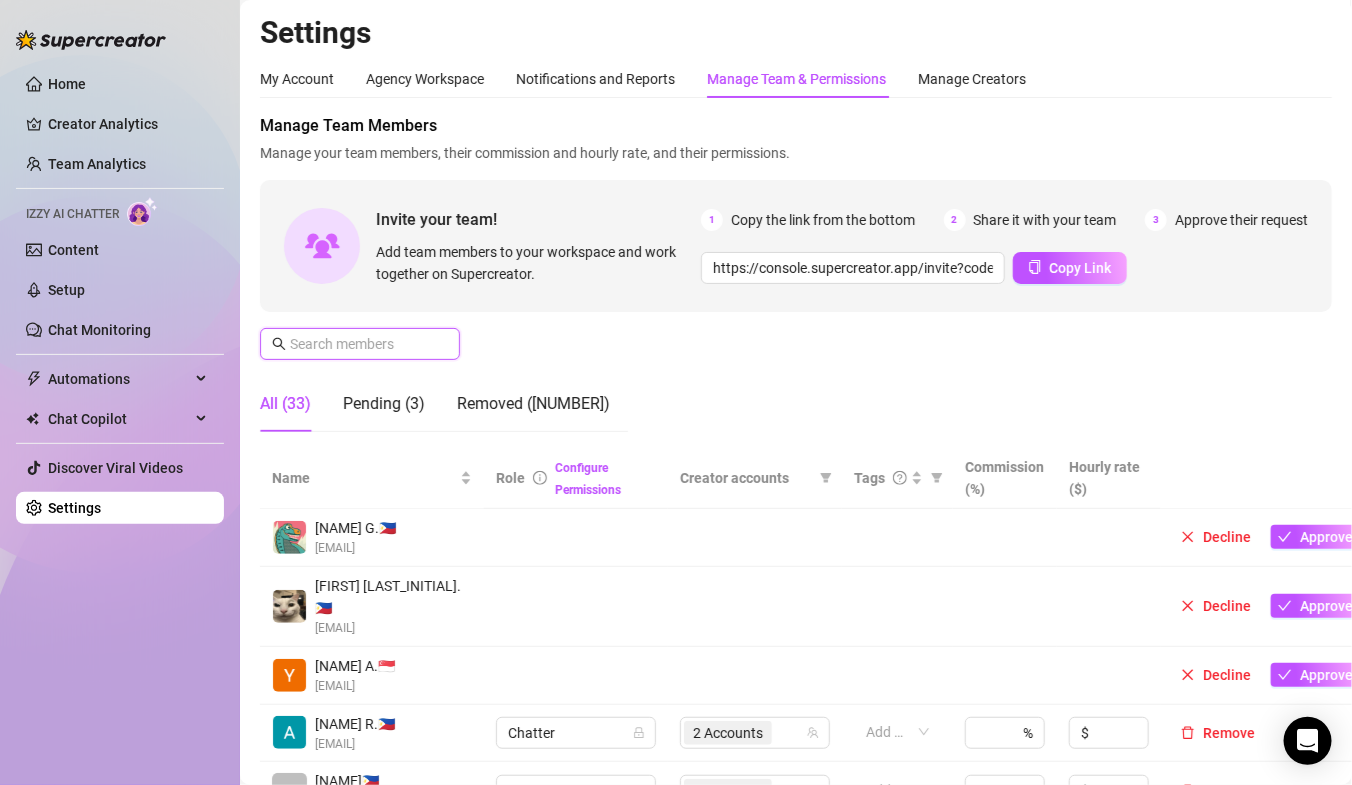 click at bounding box center (361, 344) 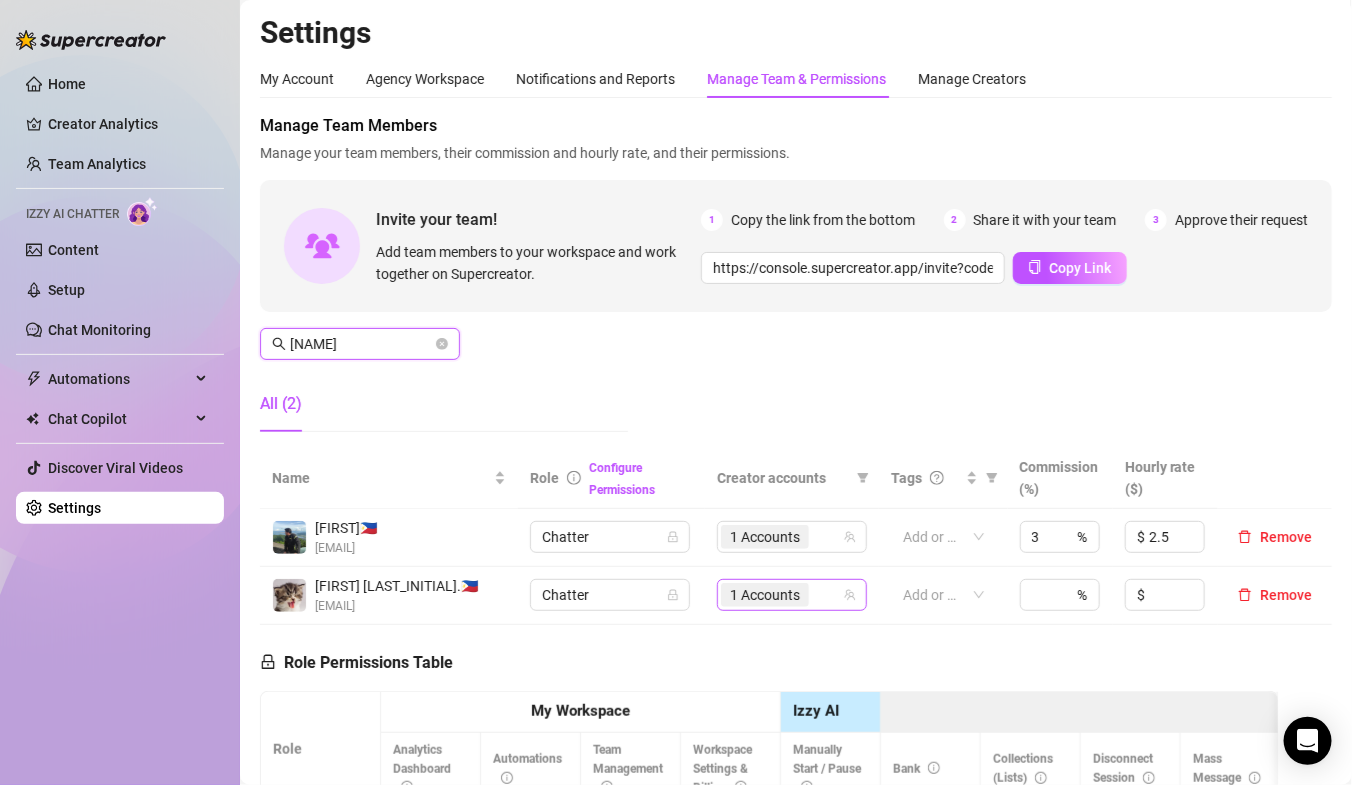 click on "1 Accounts" at bounding box center (765, 595) 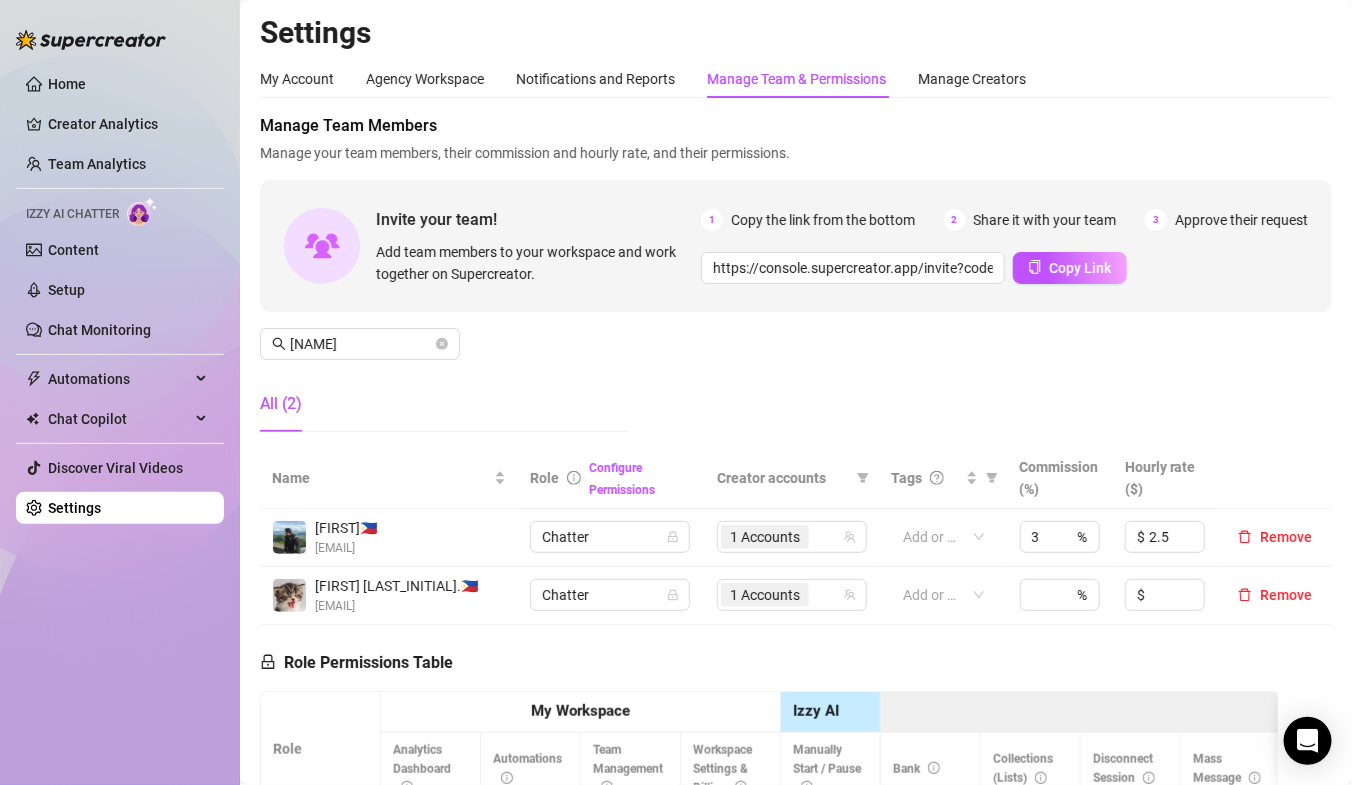 click on "Add or enter new" at bounding box center (943, 596) 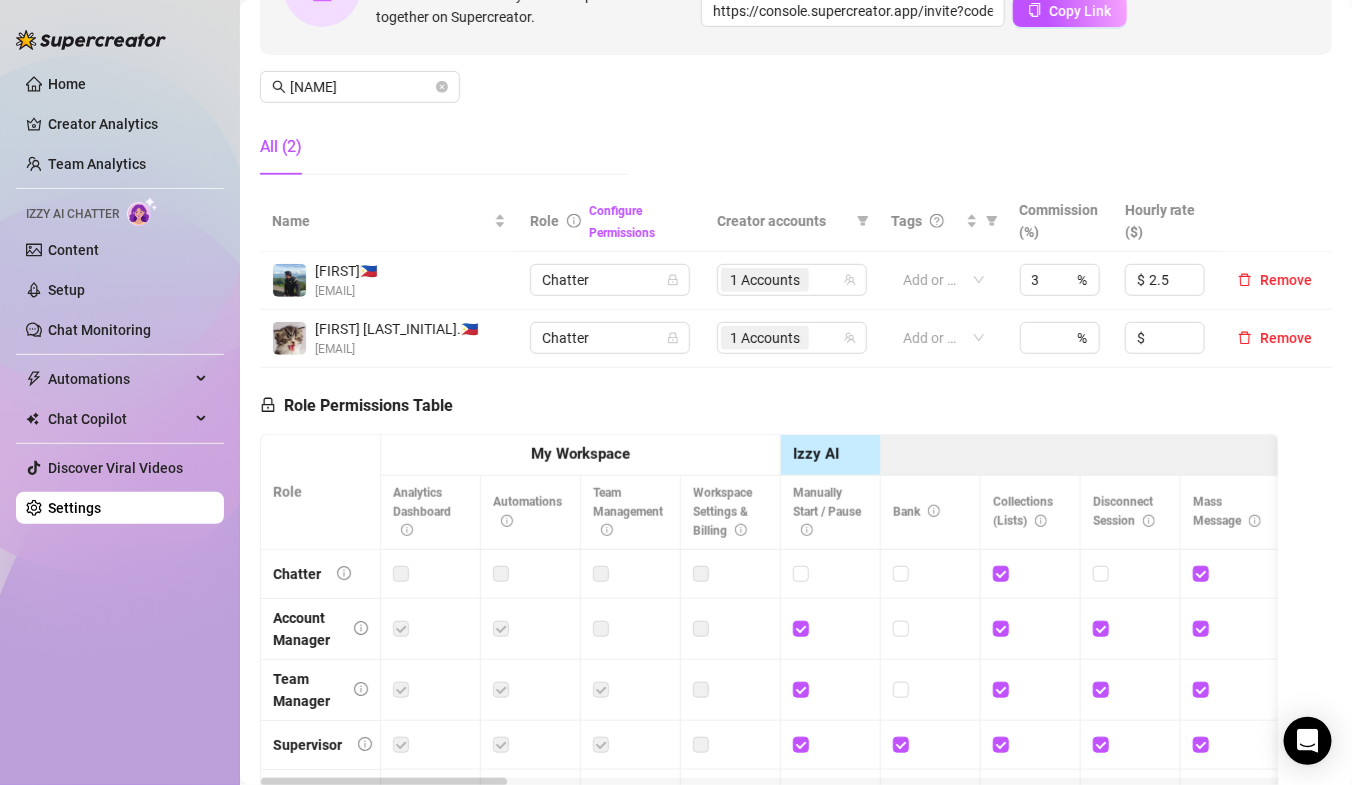 scroll, scrollTop: 56, scrollLeft: 0, axis: vertical 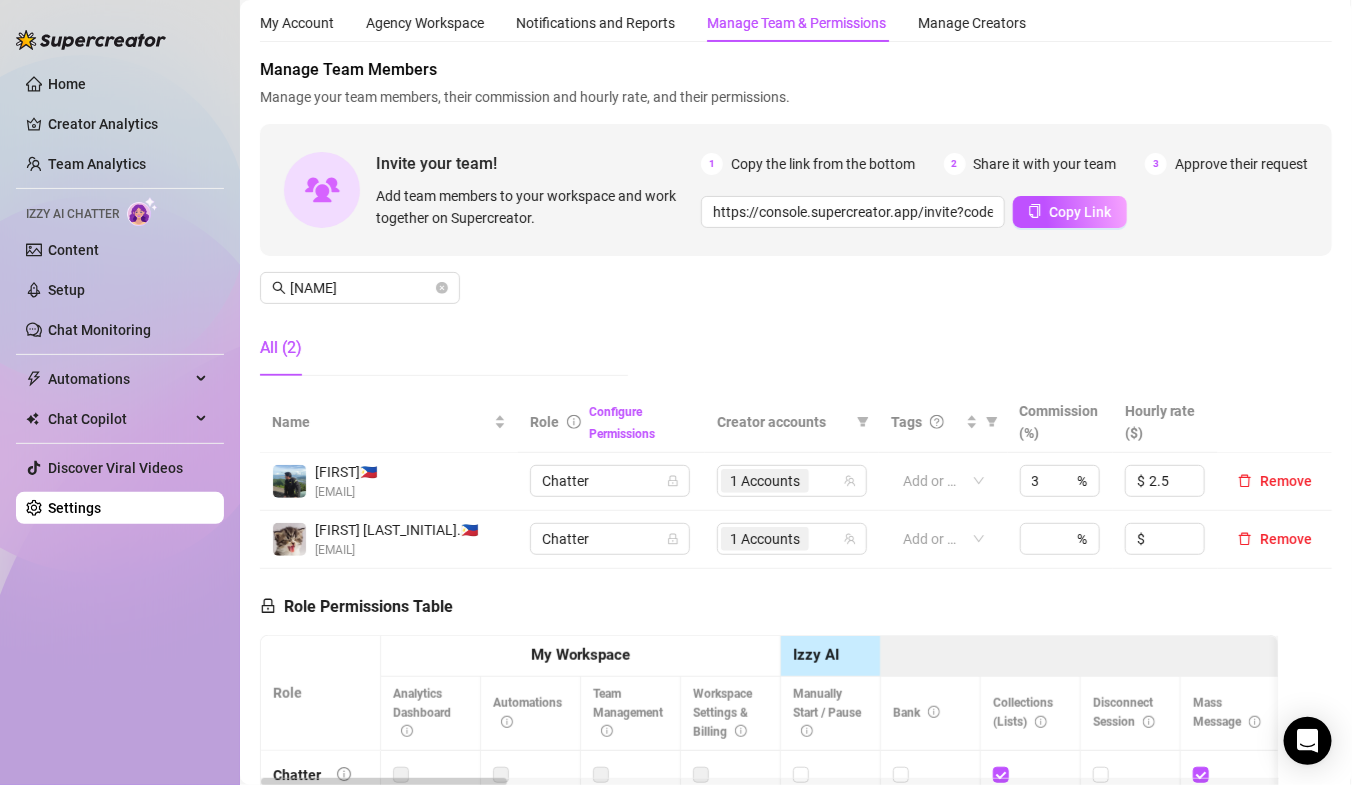 click on "Visita R.  🇵🇭" at bounding box center (396, 530) 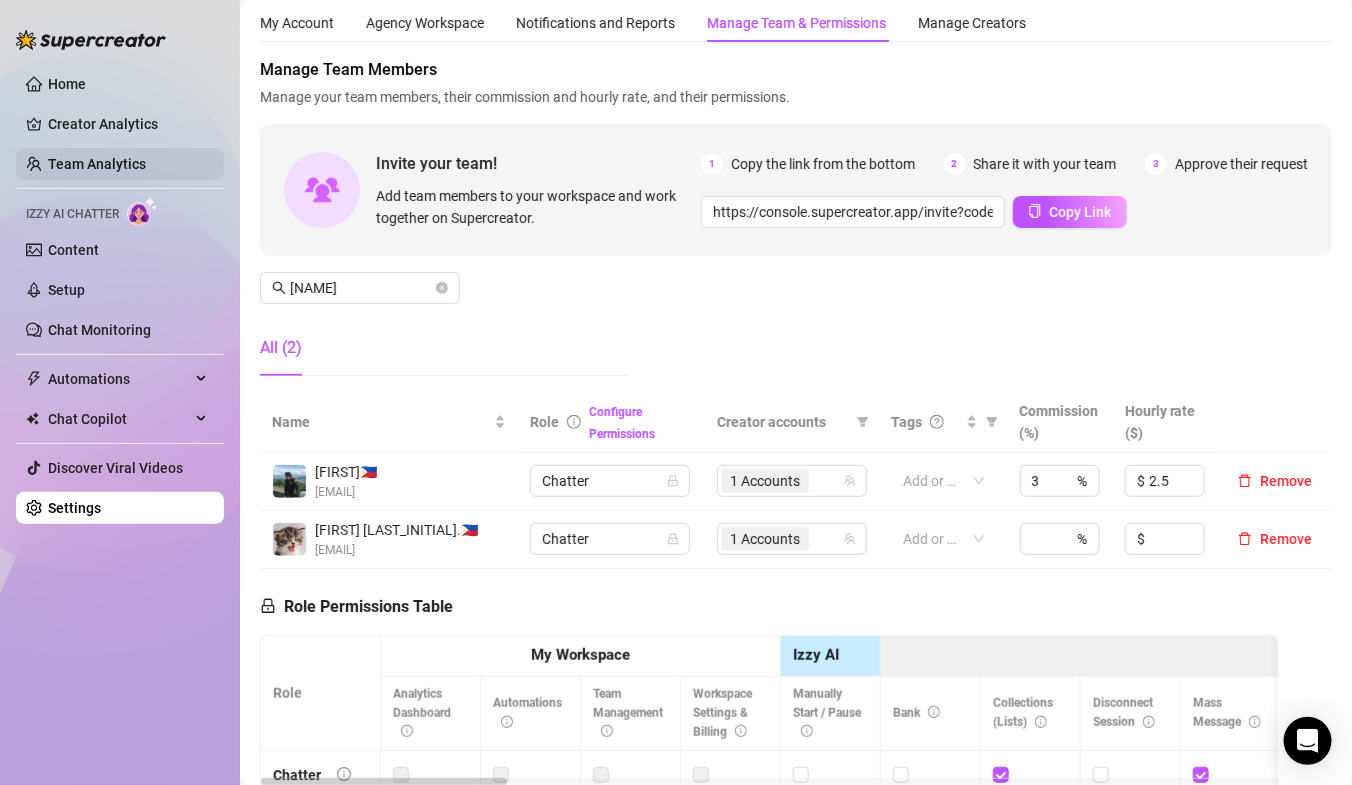 click on "Team Analytics" at bounding box center (97, 164) 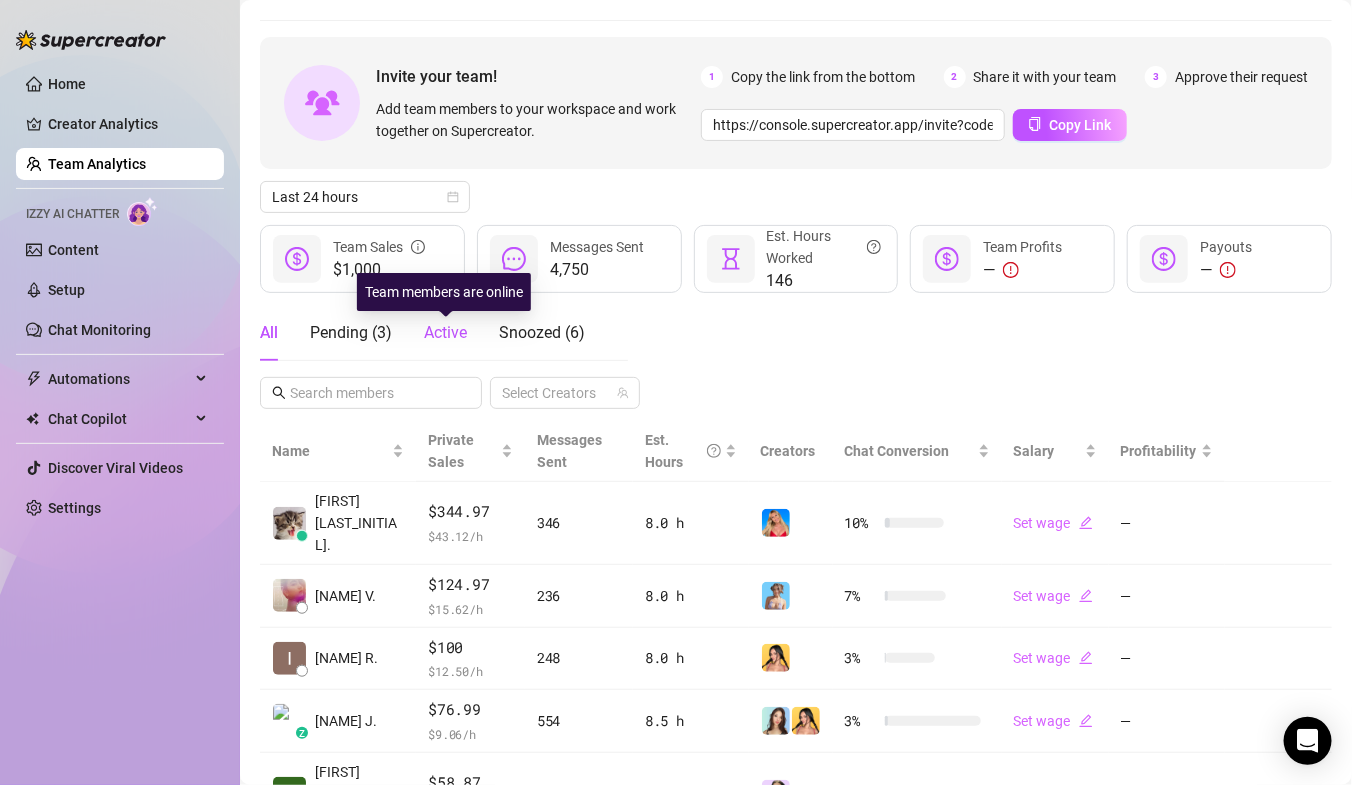 click on "Active" at bounding box center (445, 332) 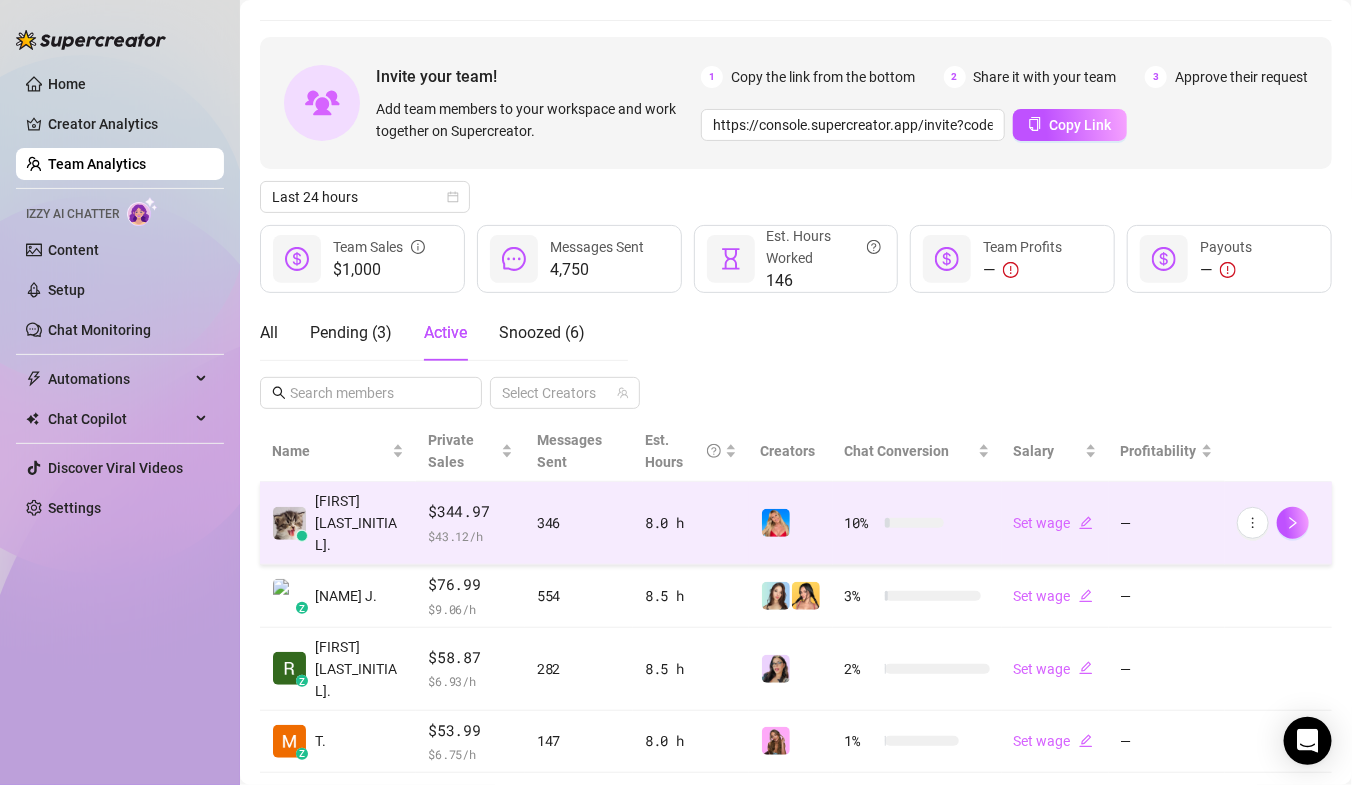 click on "Visita R." at bounding box center (338, 523) 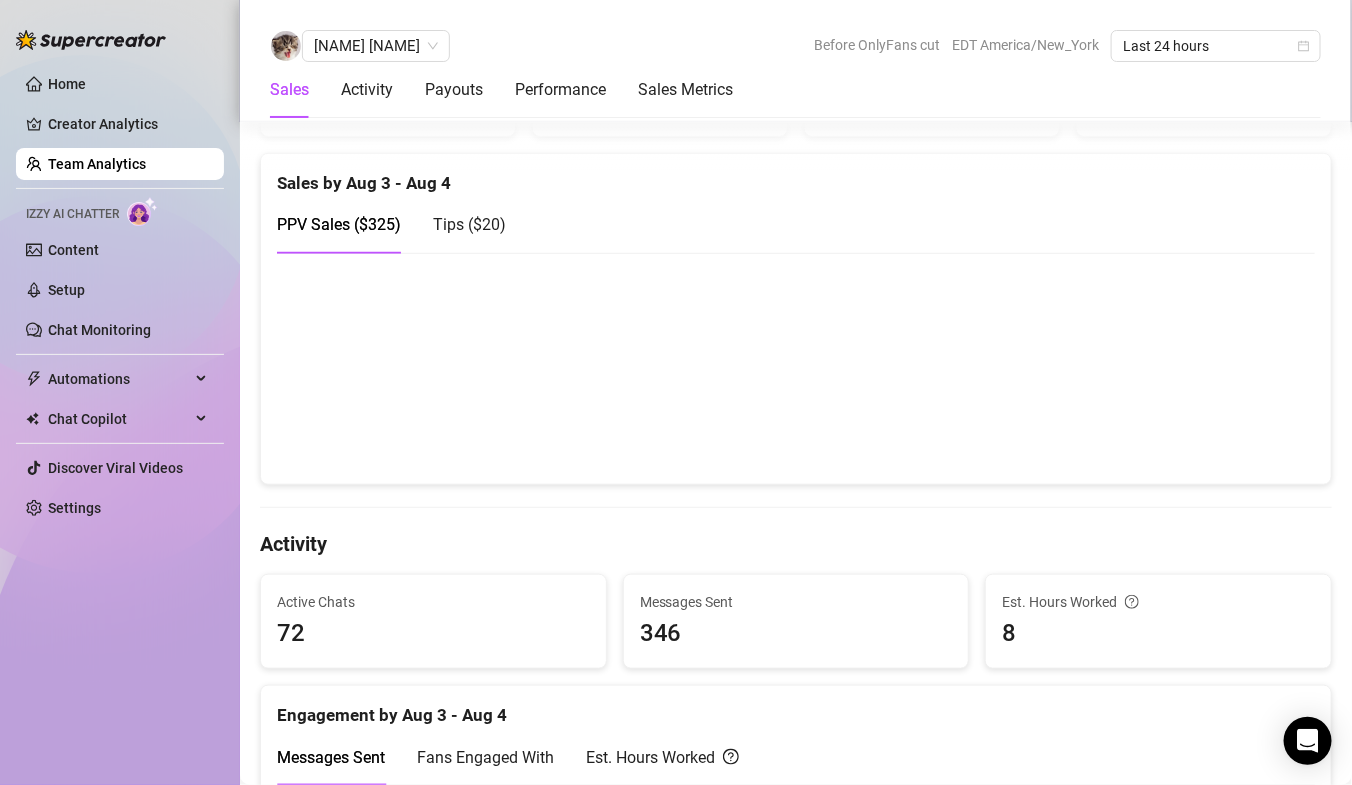 scroll, scrollTop: 0, scrollLeft: 0, axis: both 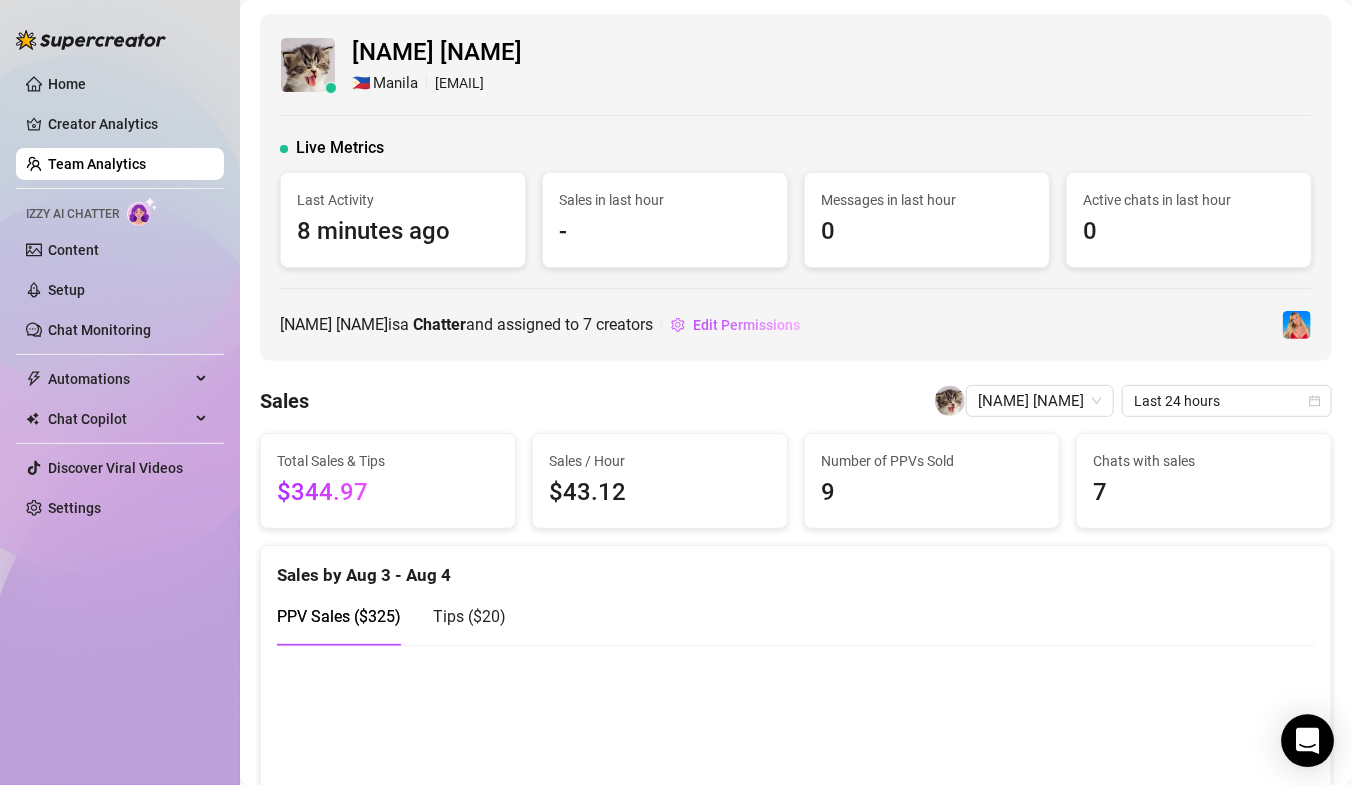 click 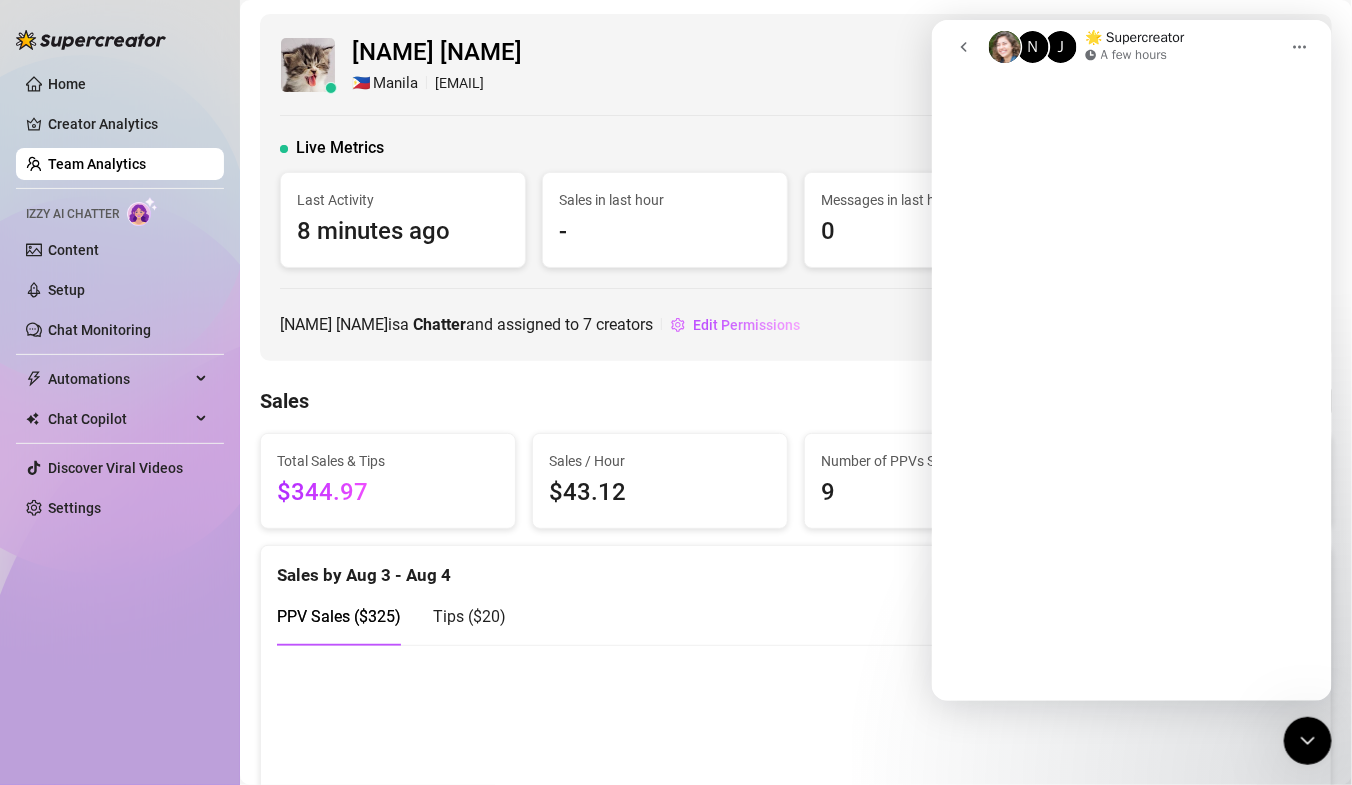 scroll, scrollTop: 0, scrollLeft: 0, axis: both 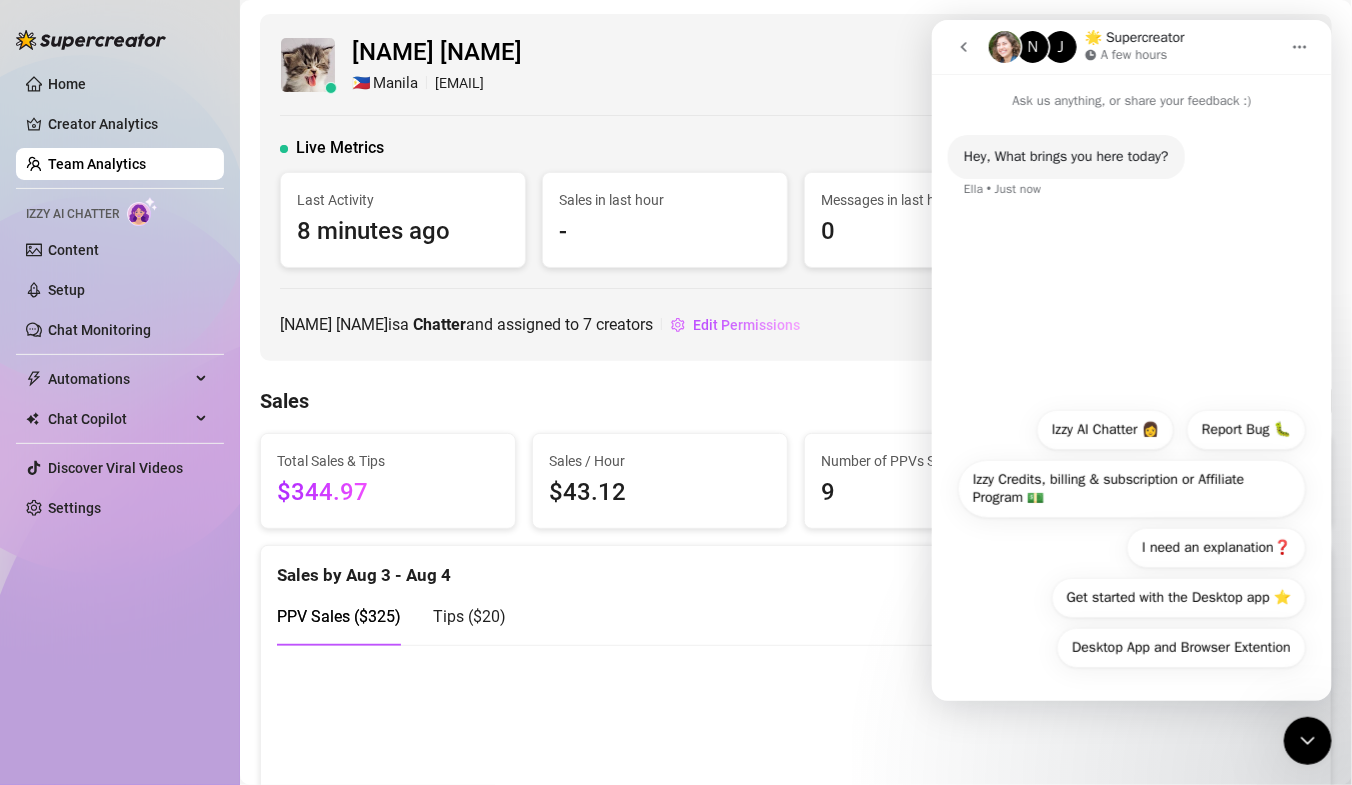 click on "Hey, What brings you here today? Ella    •   Just now" at bounding box center (1131, 254) 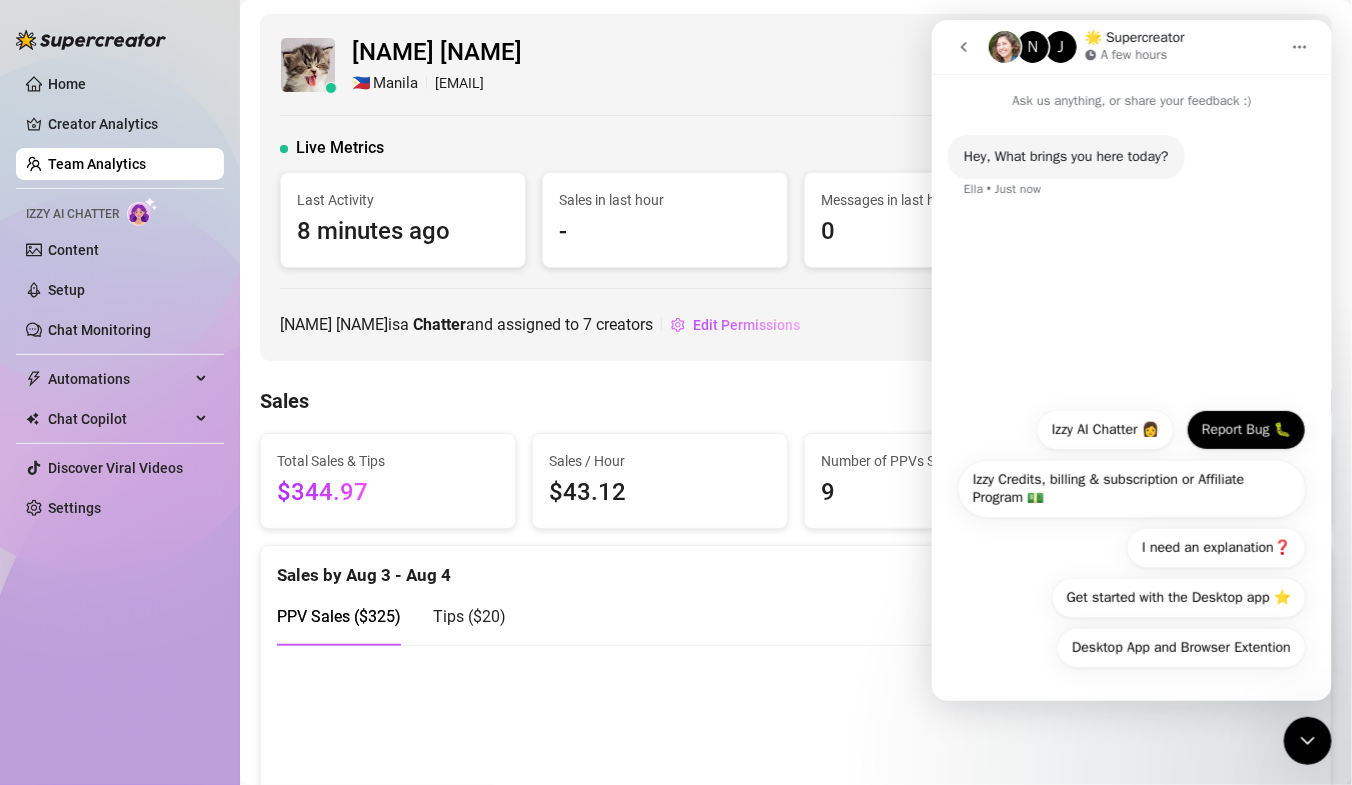 click on "Report Bug 🐛" at bounding box center [1245, 430] 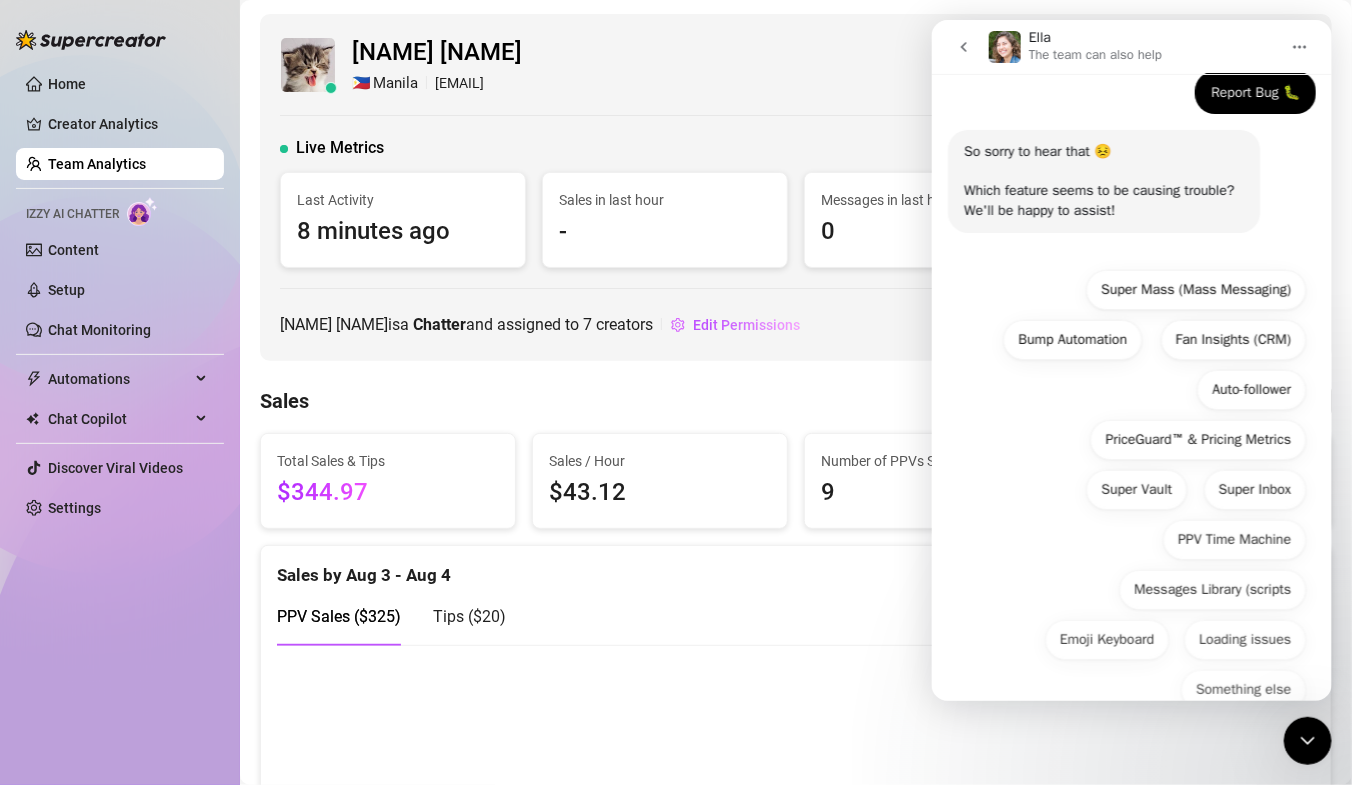 scroll, scrollTop: 165, scrollLeft: 0, axis: vertical 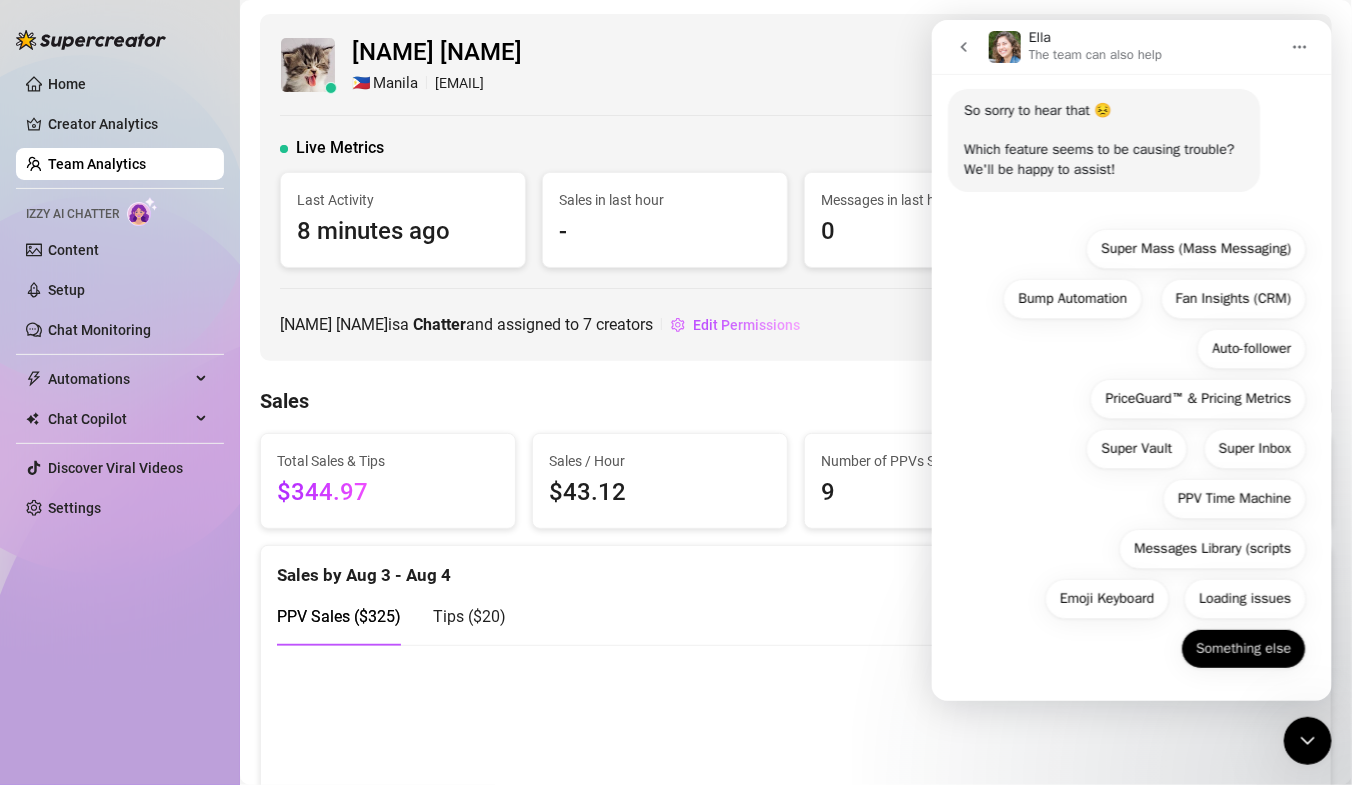click on "Something else" at bounding box center [1242, 649] 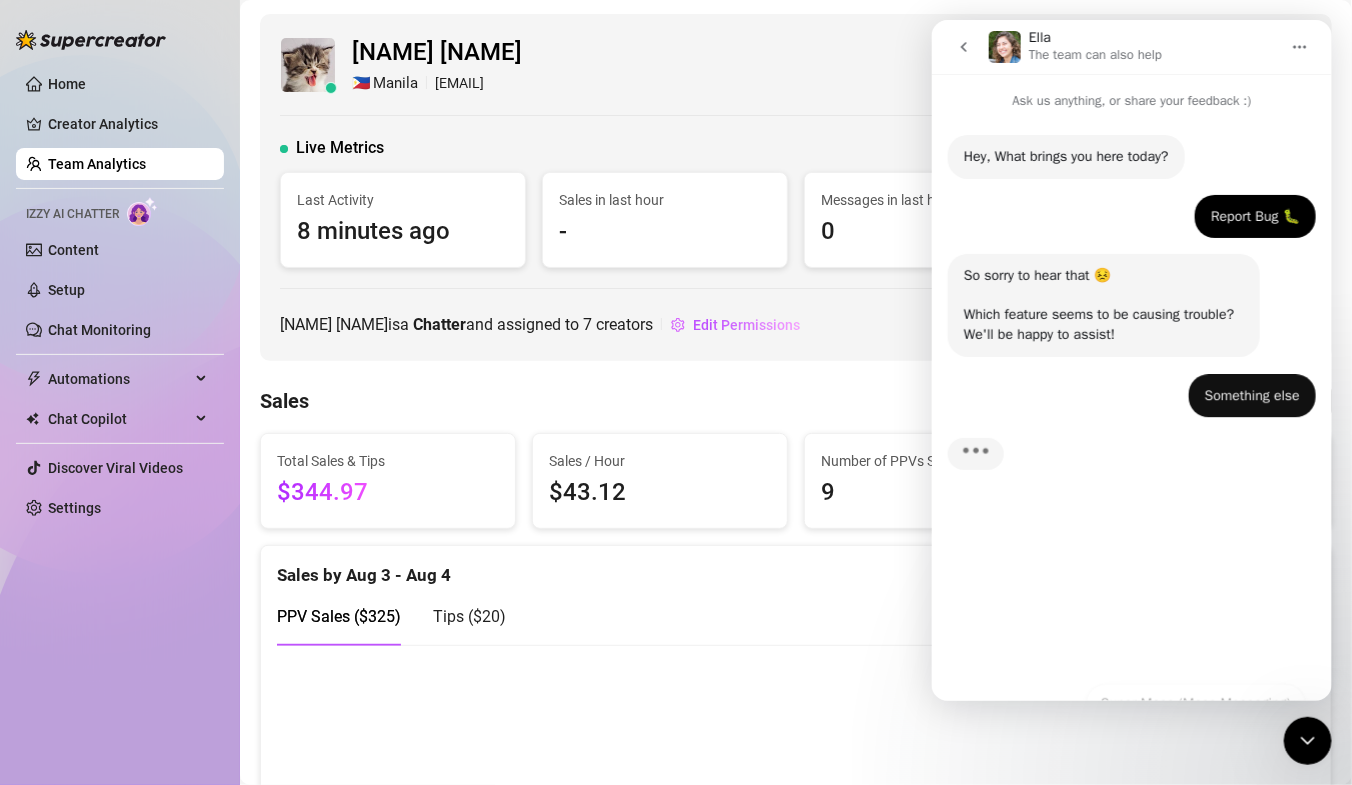 scroll, scrollTop: 0, scrollLeft: 0, axis: both 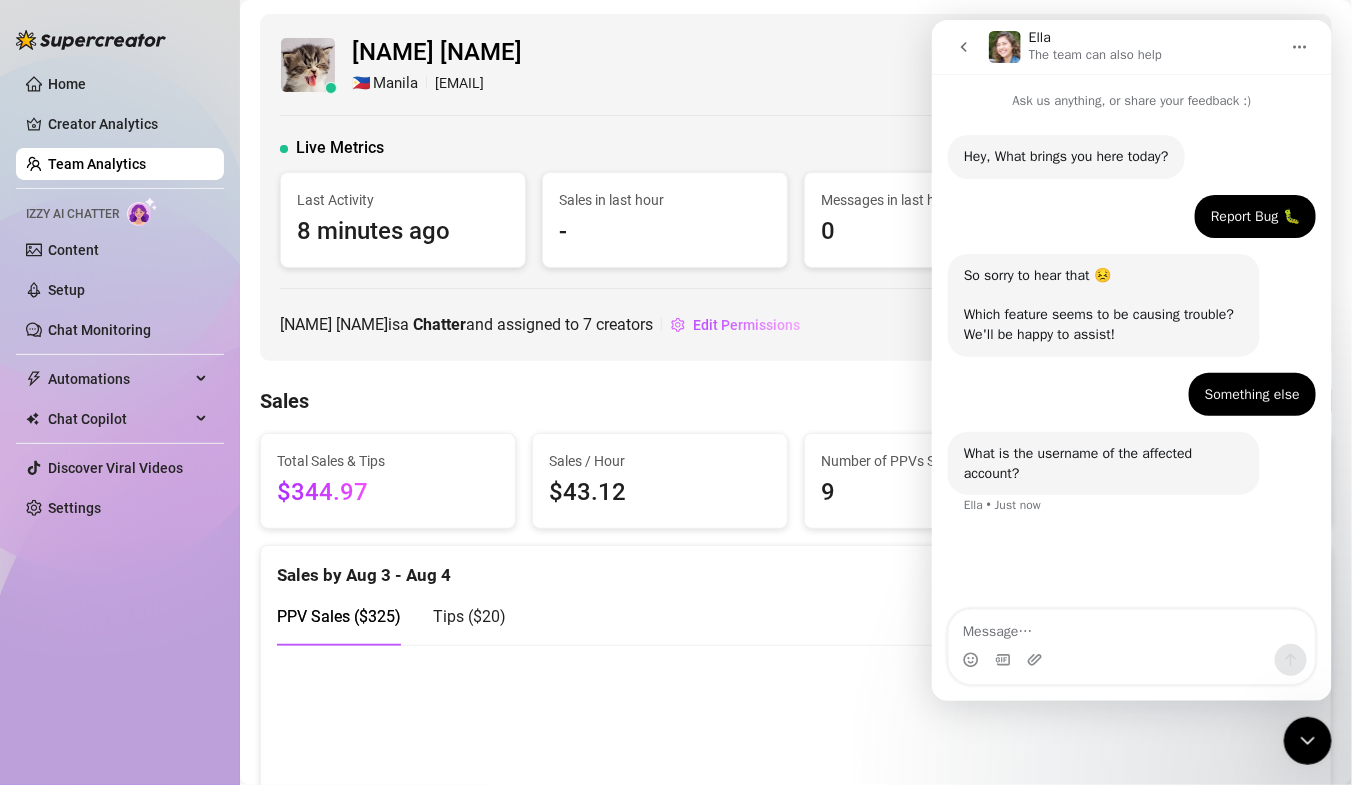 click at bounding box center (1131, 627) 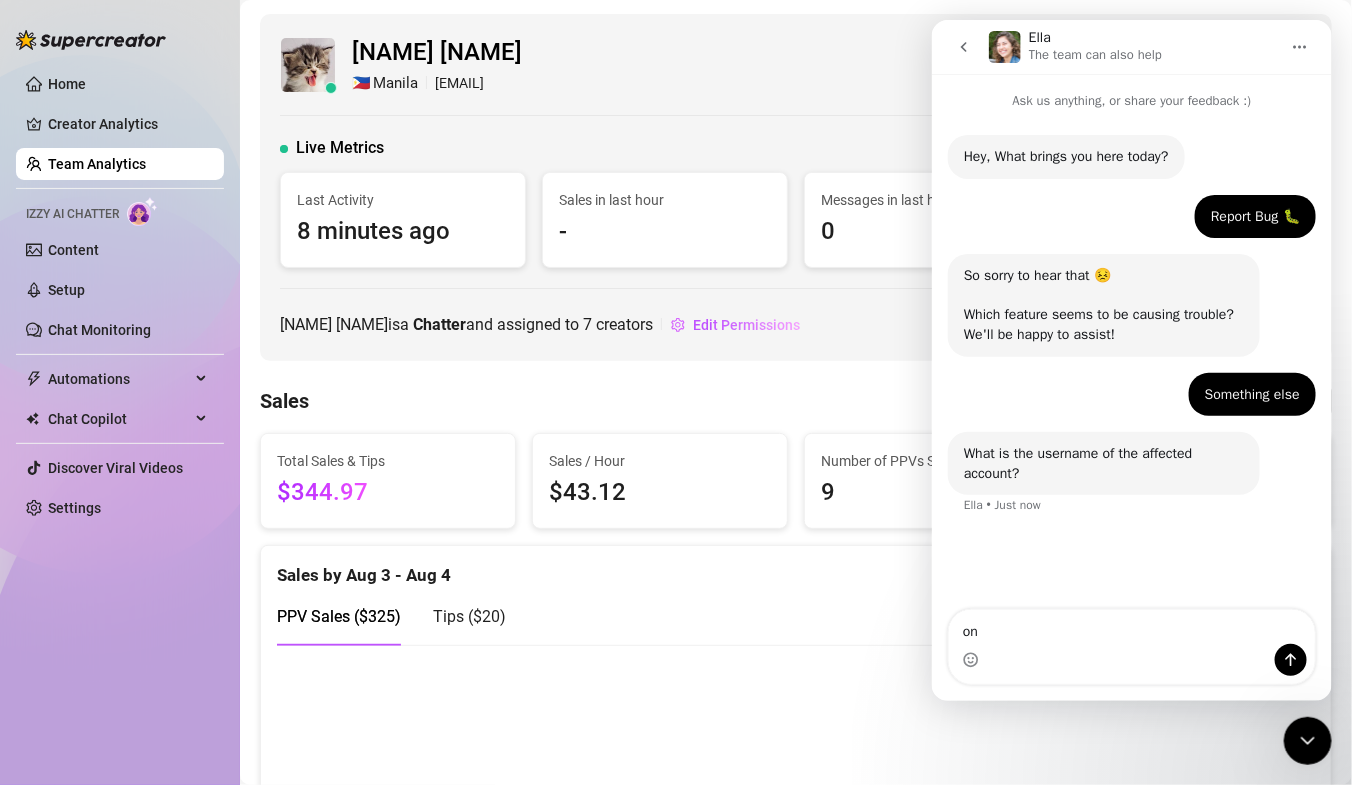 type on "o" 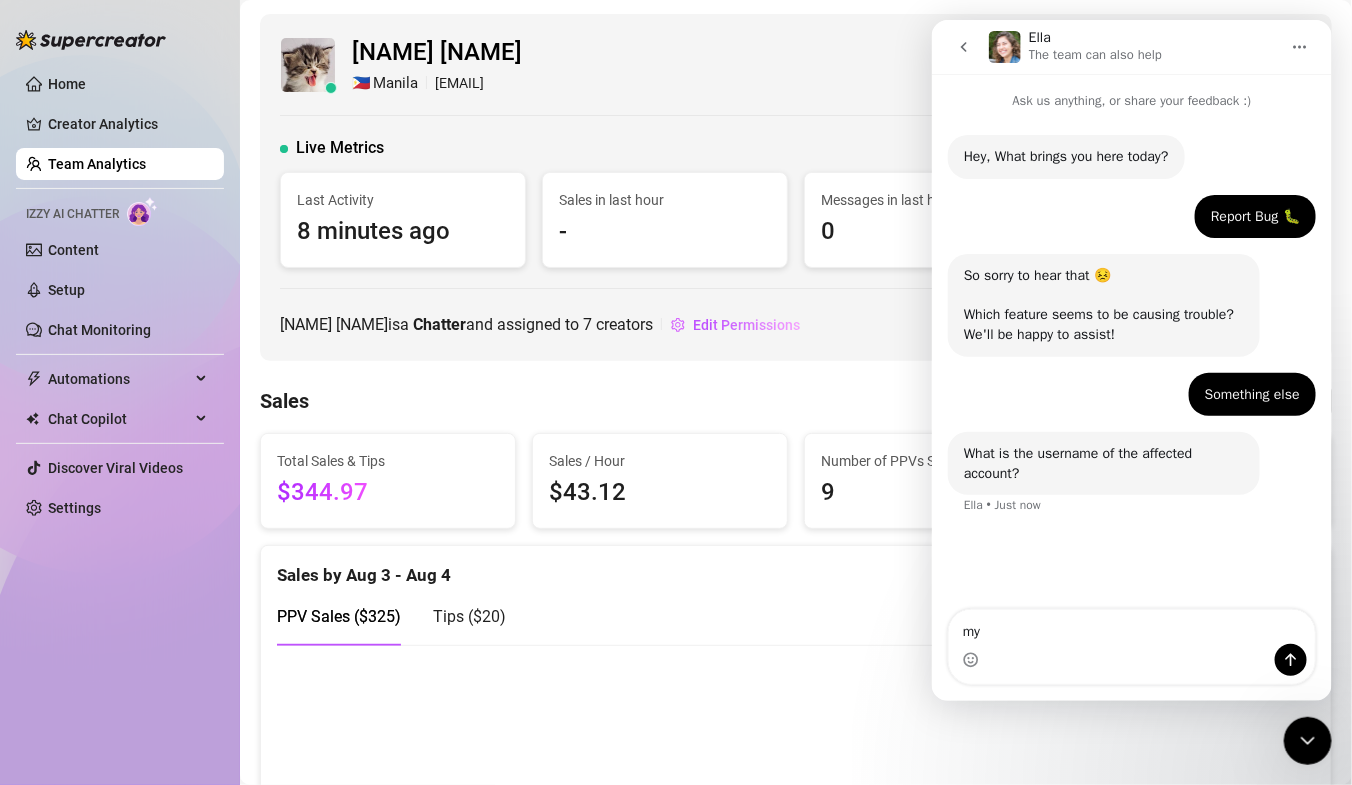type on "m" 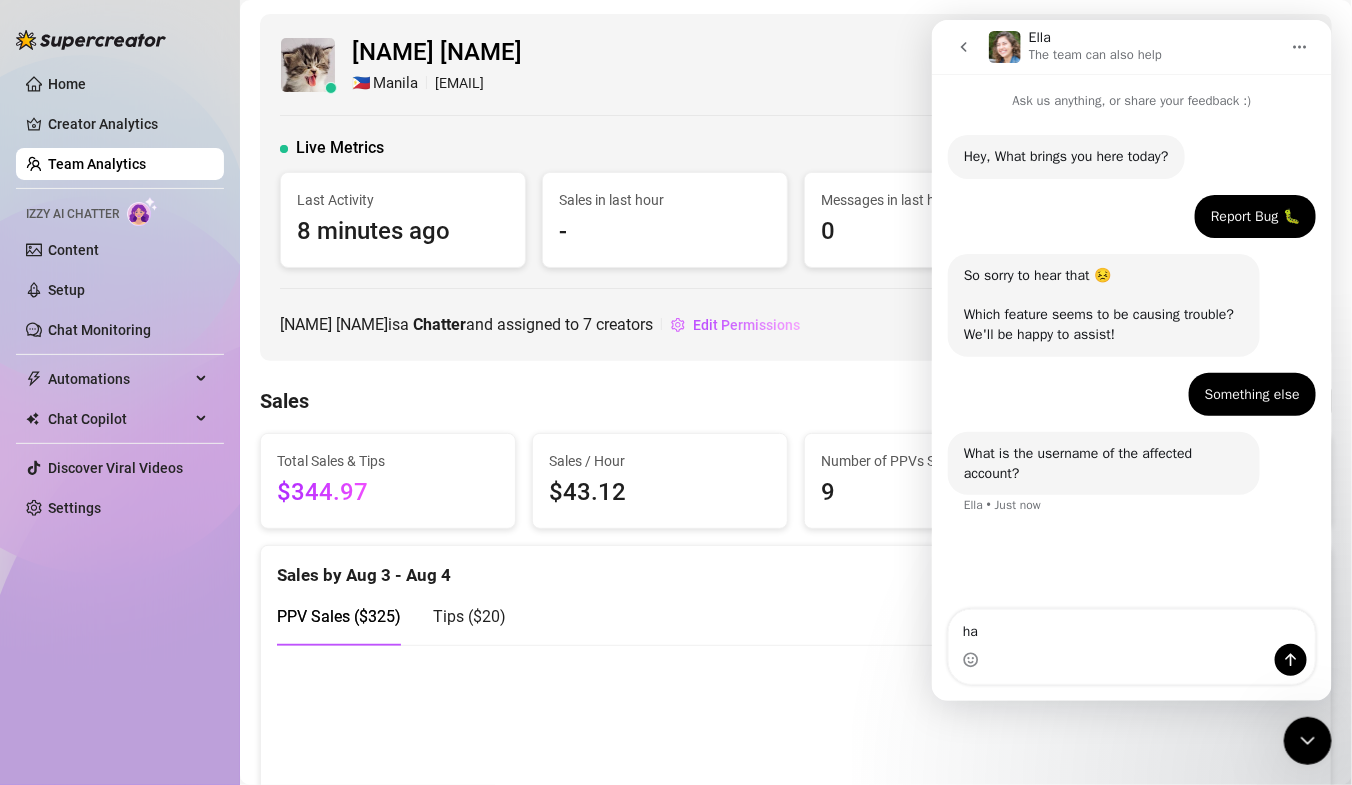 type on "h" 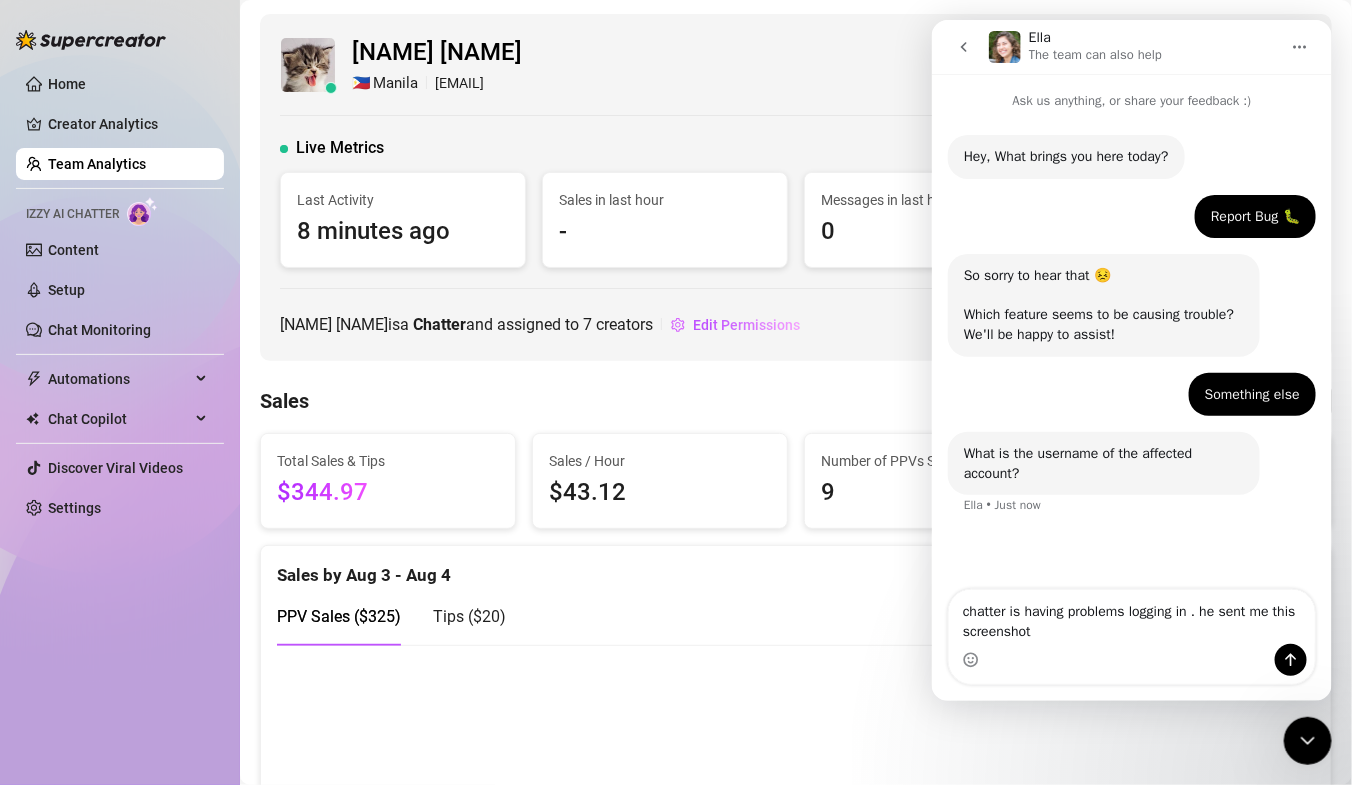 click on "chatter is having problems logging in . he sent me this screenshot" at bounding box center (1131, 617) 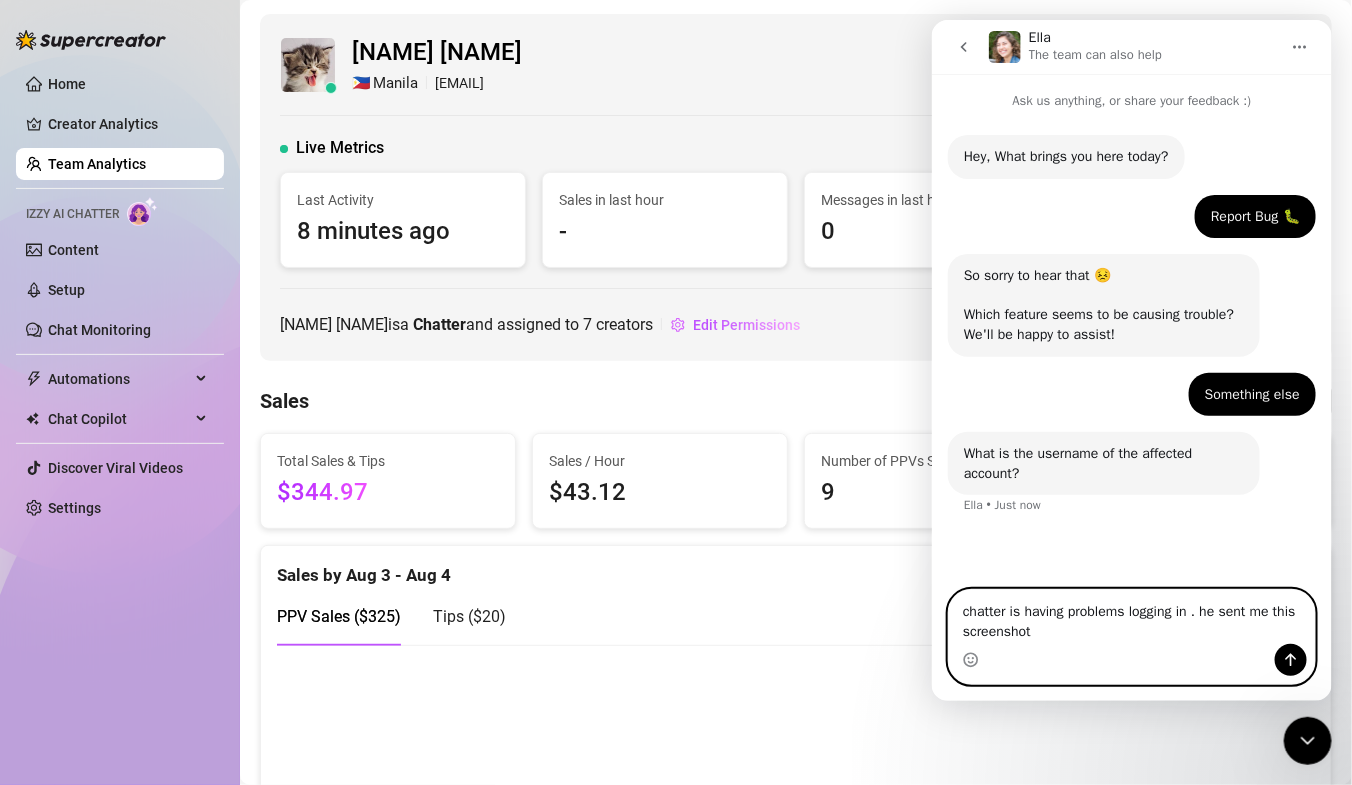 click on "chatter is having problems logging in . he sent me this screenshot" at bounding box center (1131, 617) 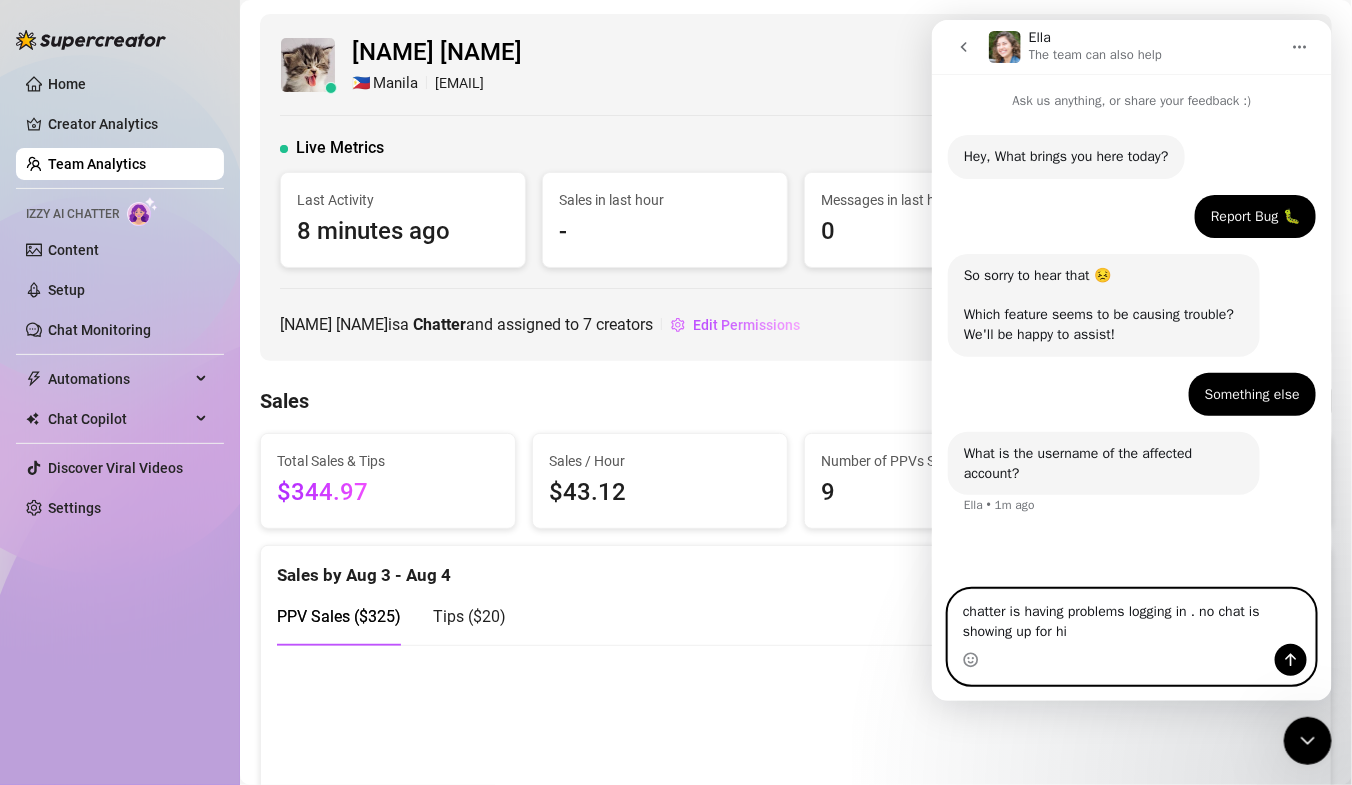 type on "chatter is having problems logging in . no chat is showing up for him" 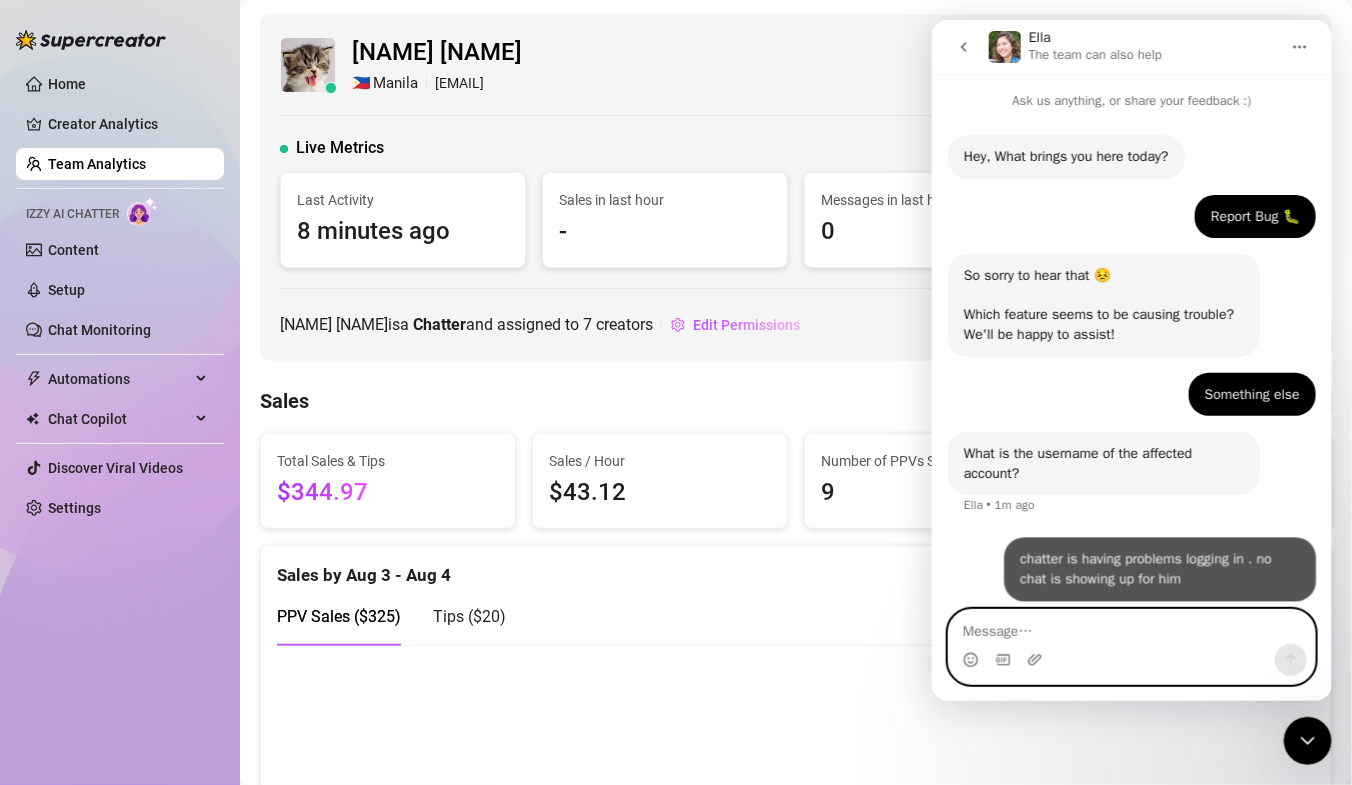 scroll, scrollTop: 6, scrollLeft: 0, axis: vertical 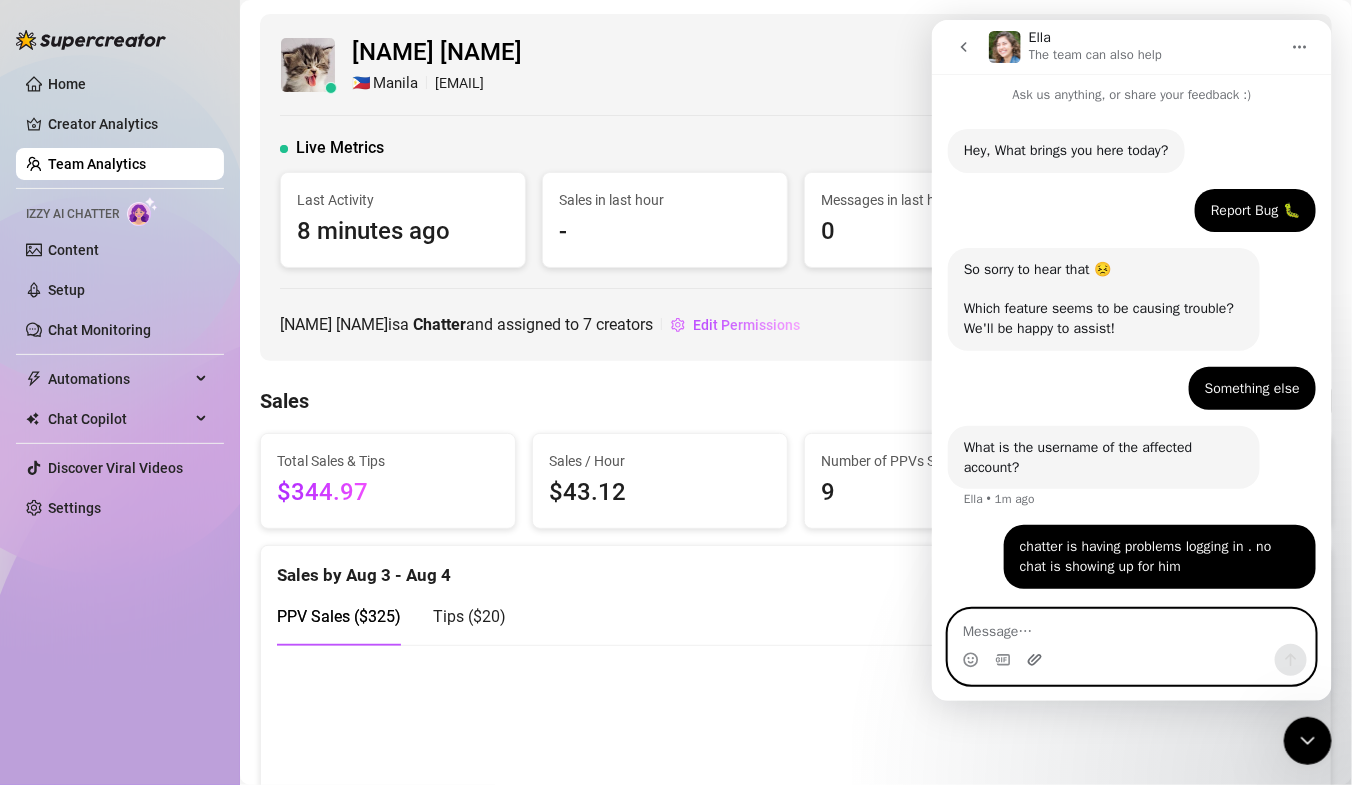 type 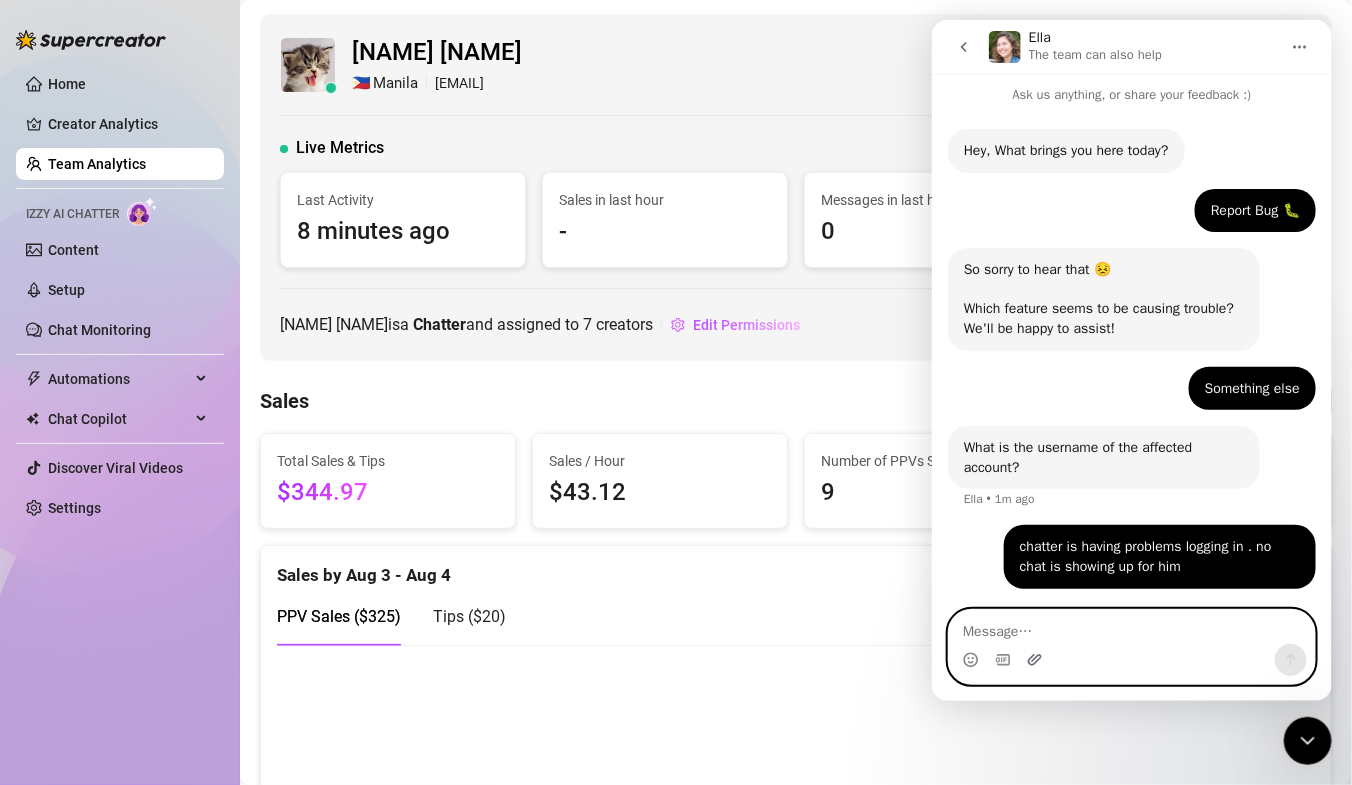 click 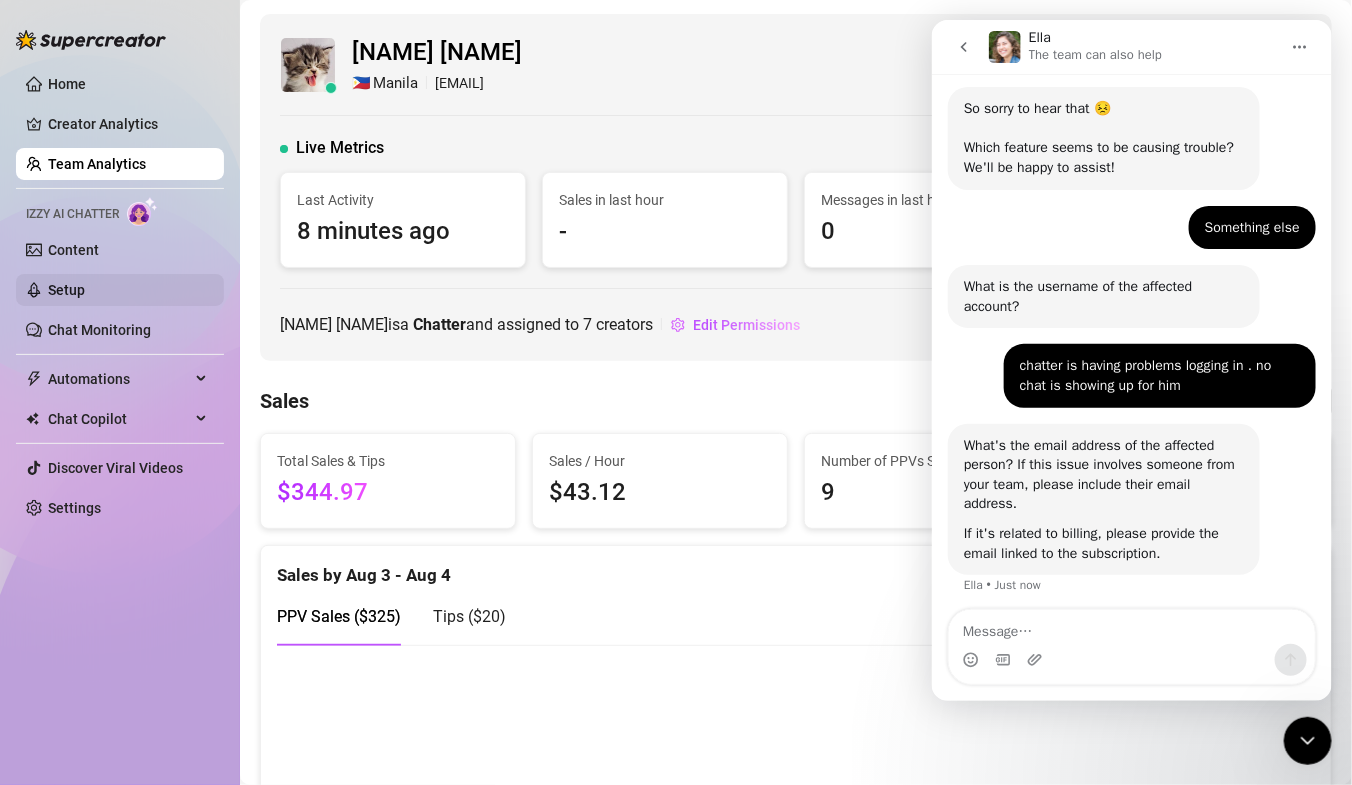 scroll, scrollTop: 173, scrollLeft: 0, axis: vertical 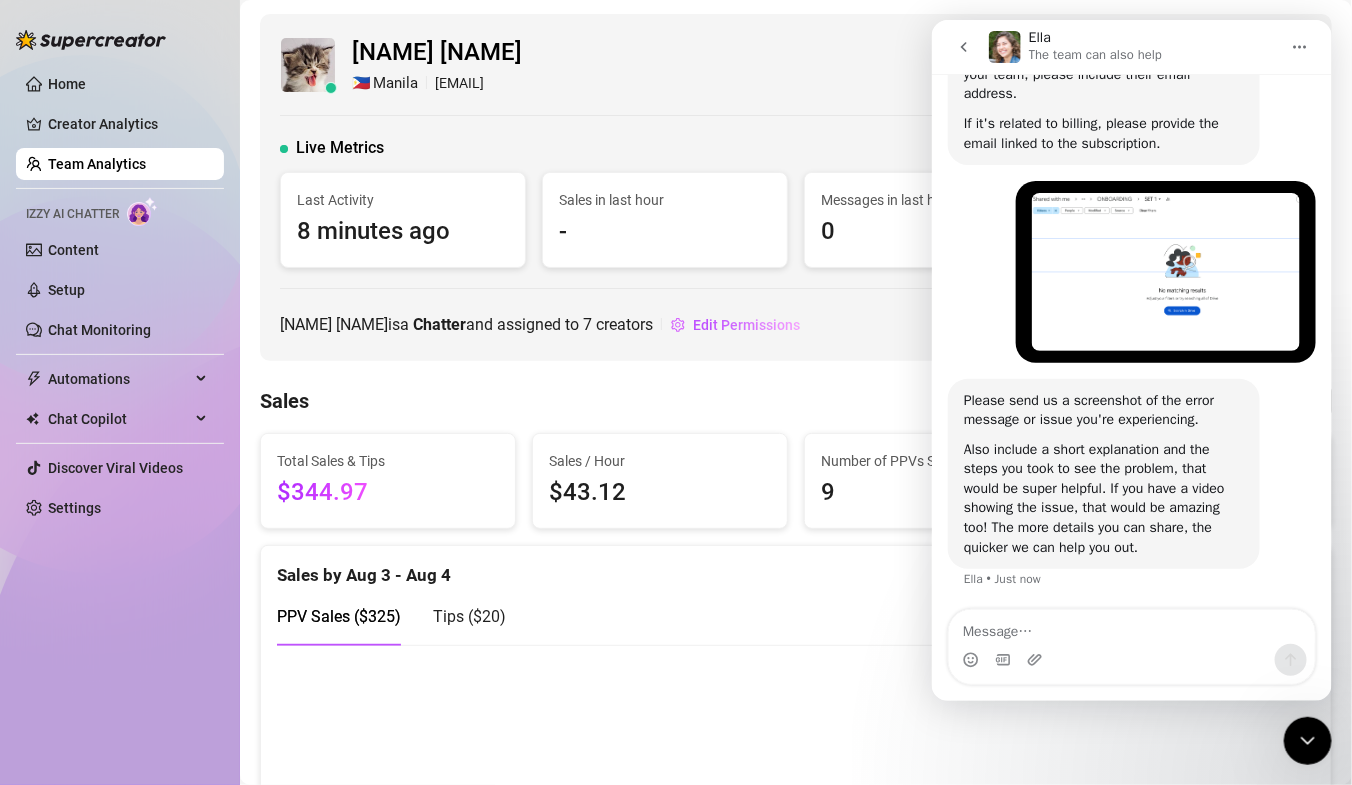 click at bounding box center (1165, 271) 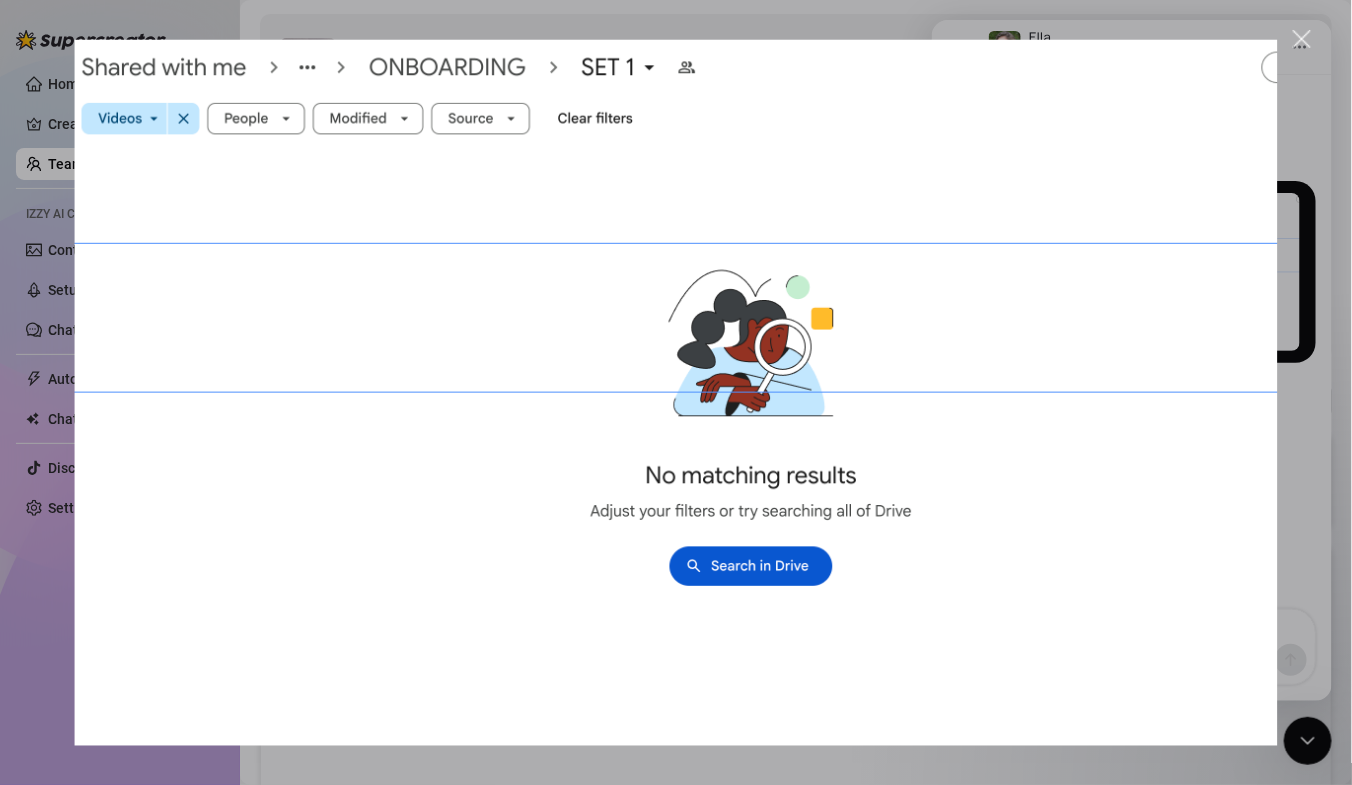 scroll, scrollTop: 0, scrollLeft: 0, axis: both 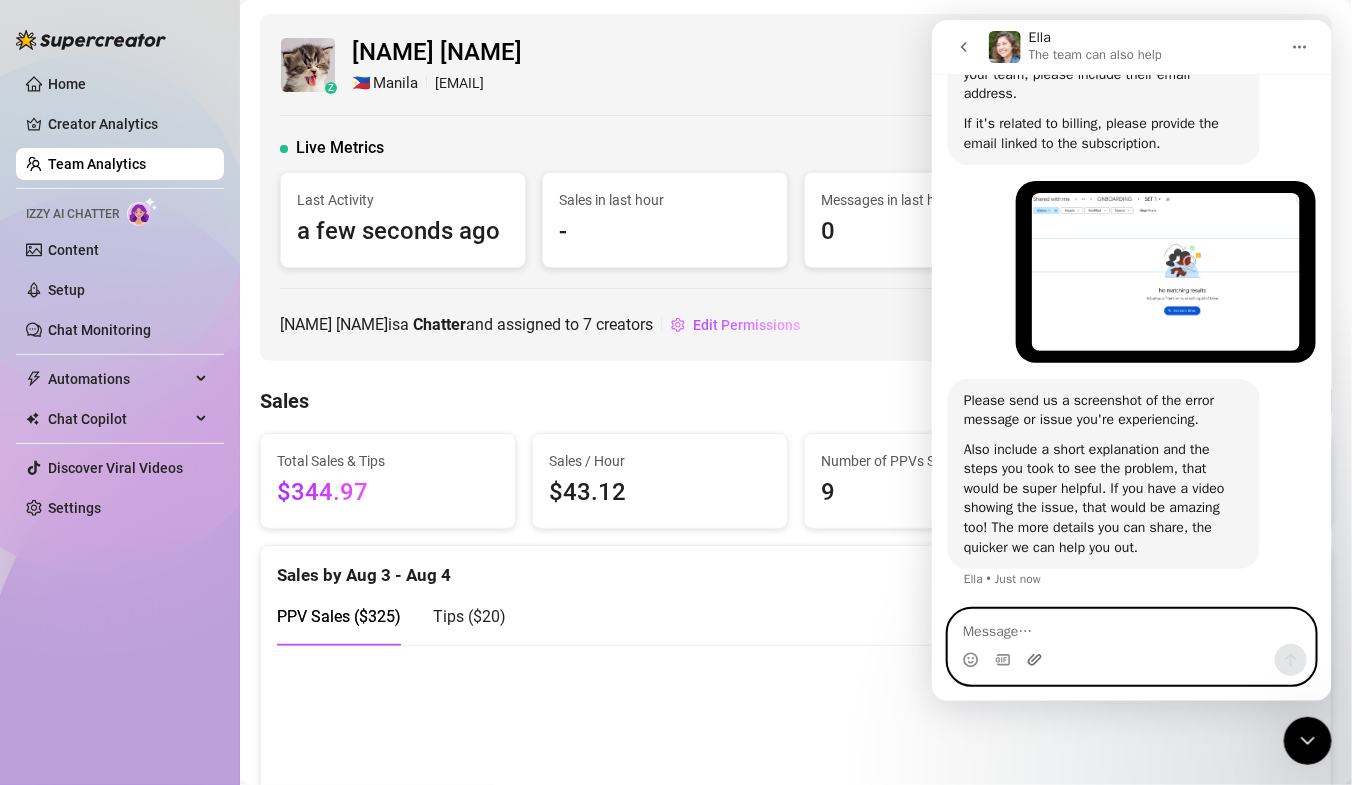 click 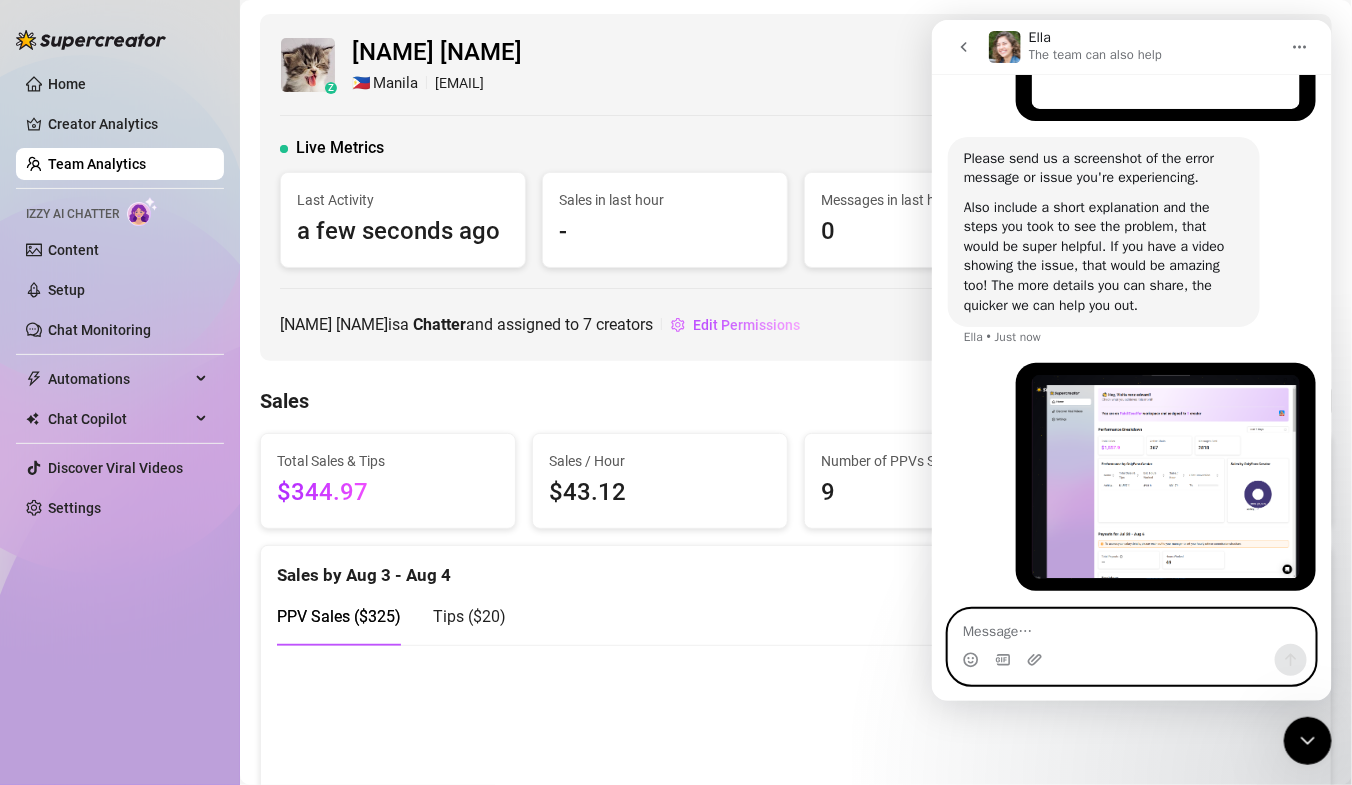 scroll, scrollTop: 821, scrollLeft: 0, axis: vertical 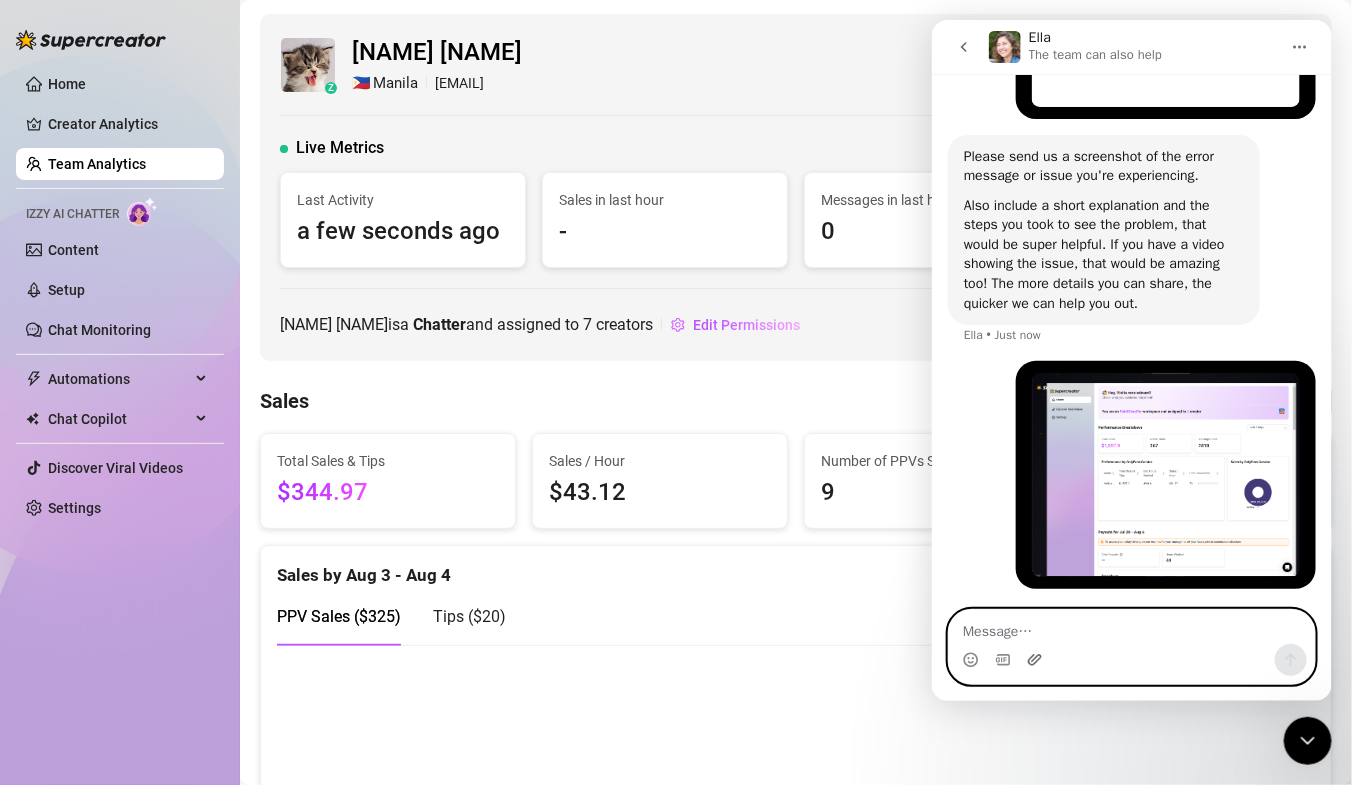click 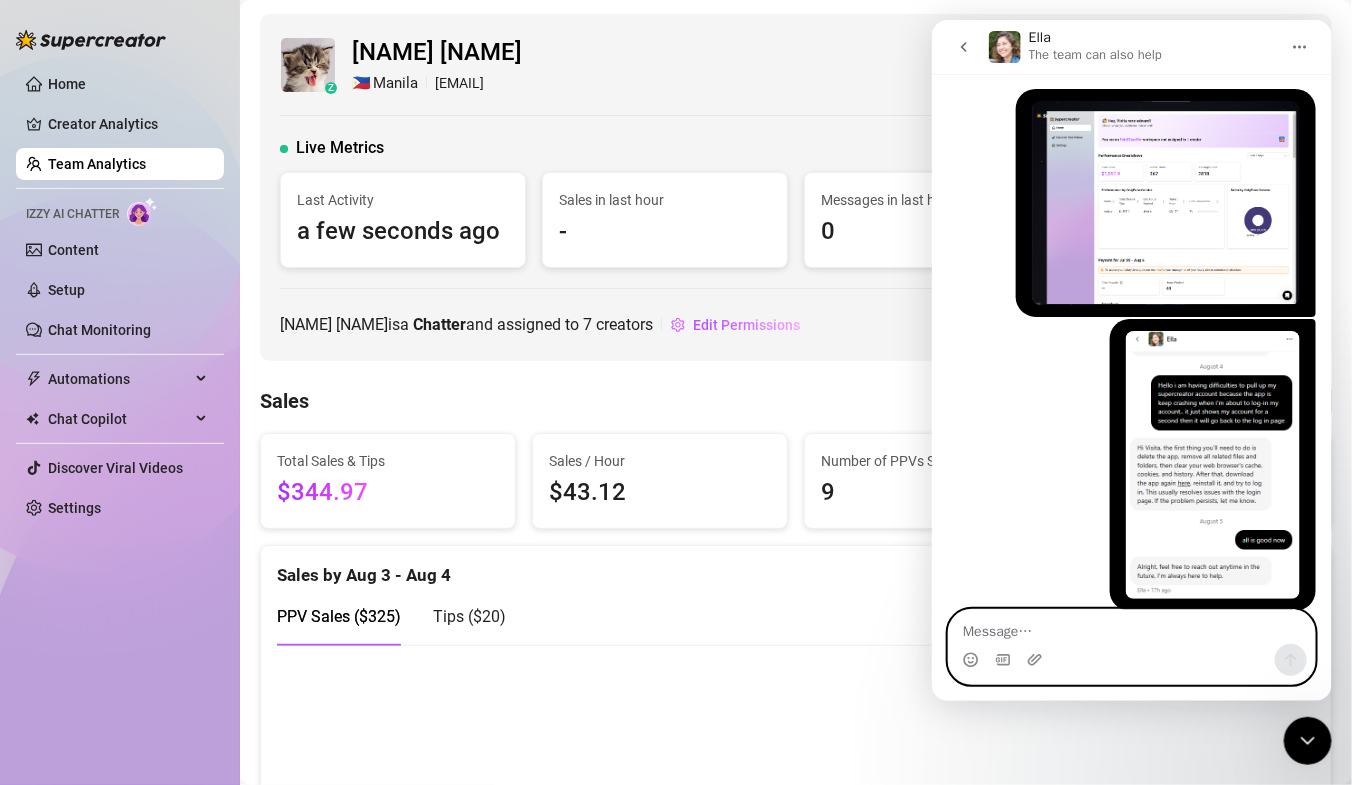 scroll, scrollTop: 1115, scrollLeft: 0, axis: vertical 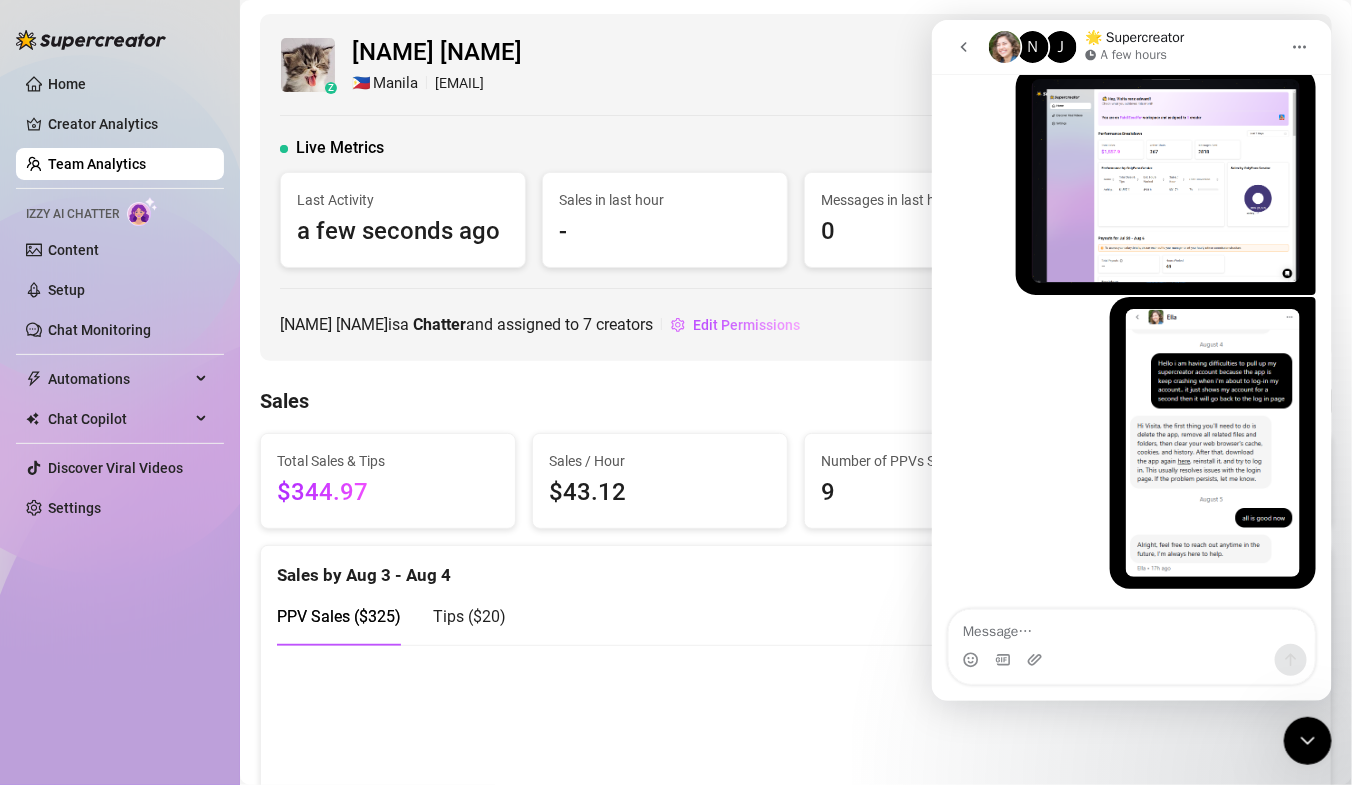 click on "Team Analytics" at bounding box center (97, 164) 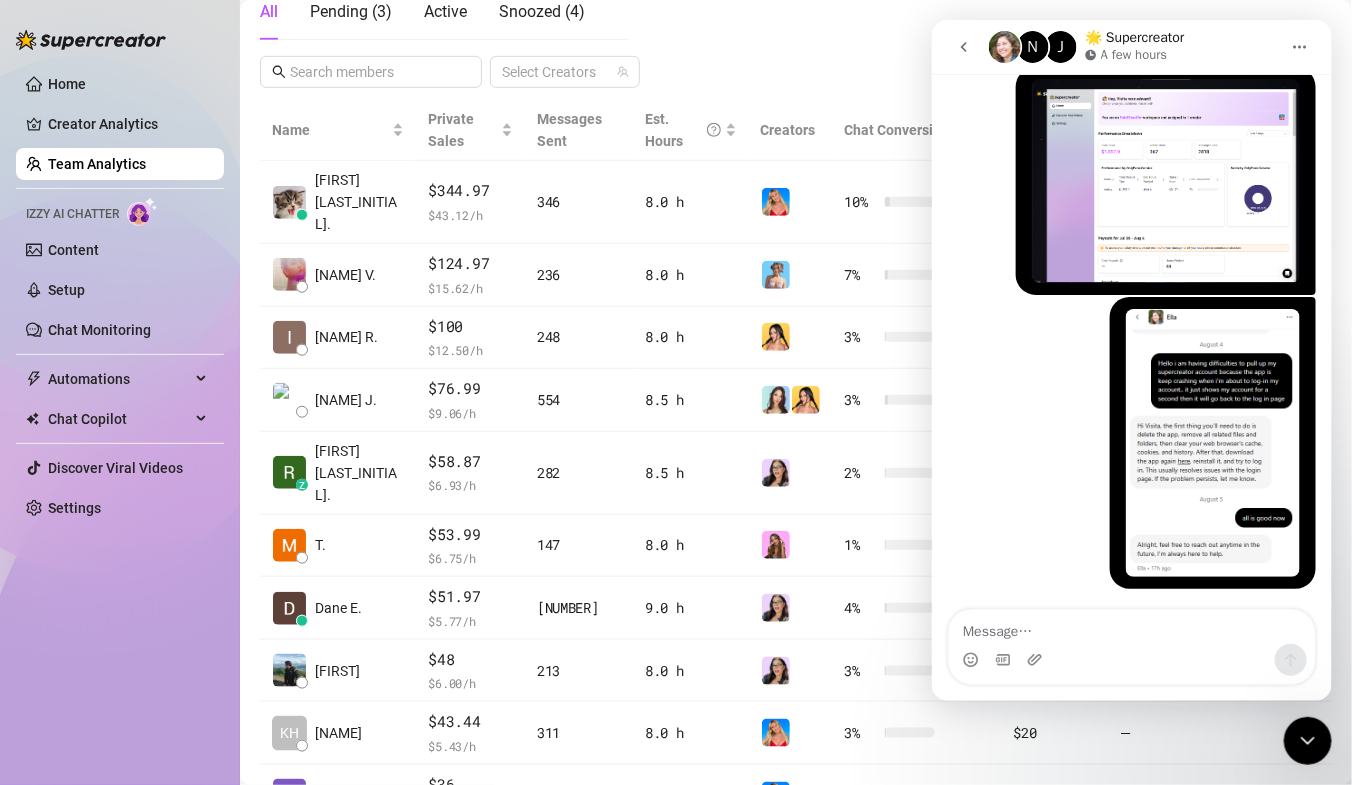scroll, scrollTop: 391, scrollLeft: 0, axis: vertical 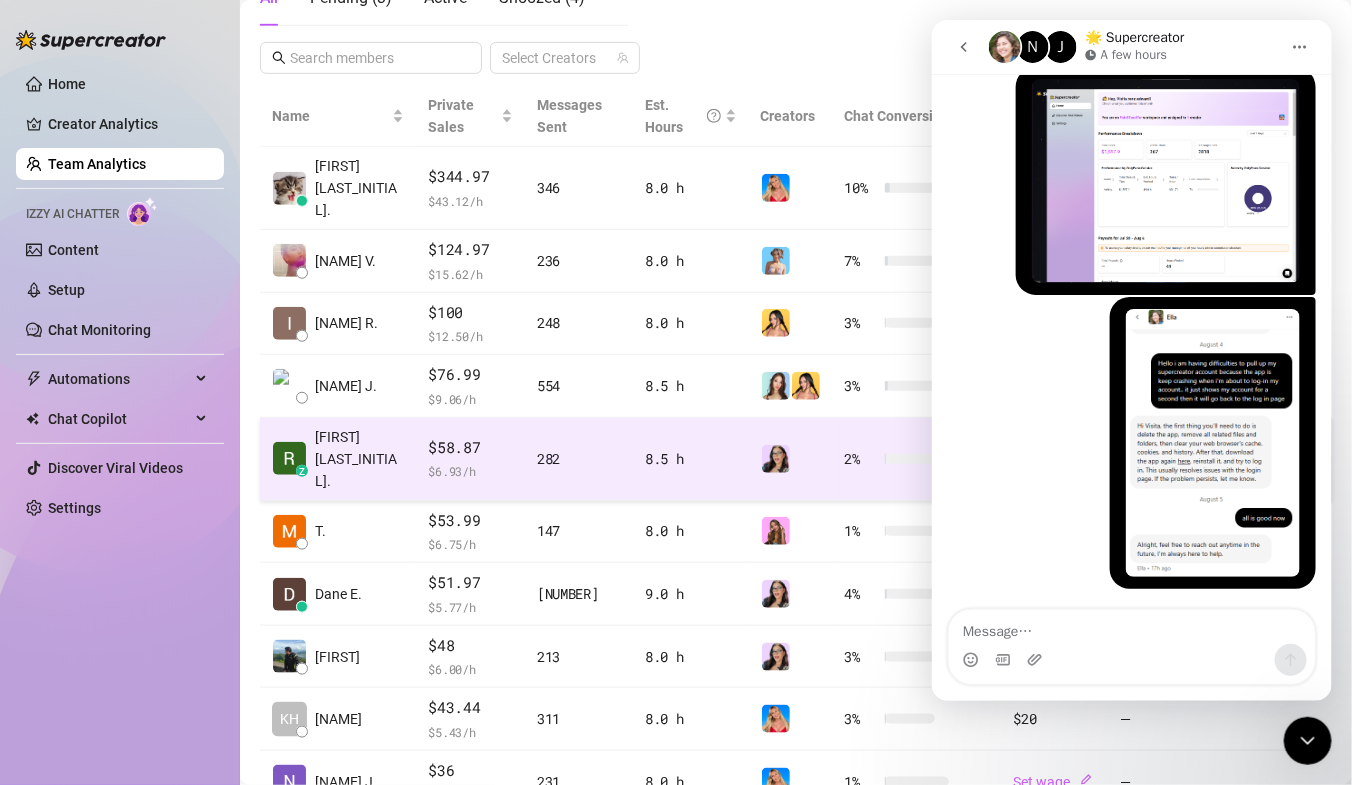 click on "$58.87 $ 6.93 /h" at bounding box center (470, 459) 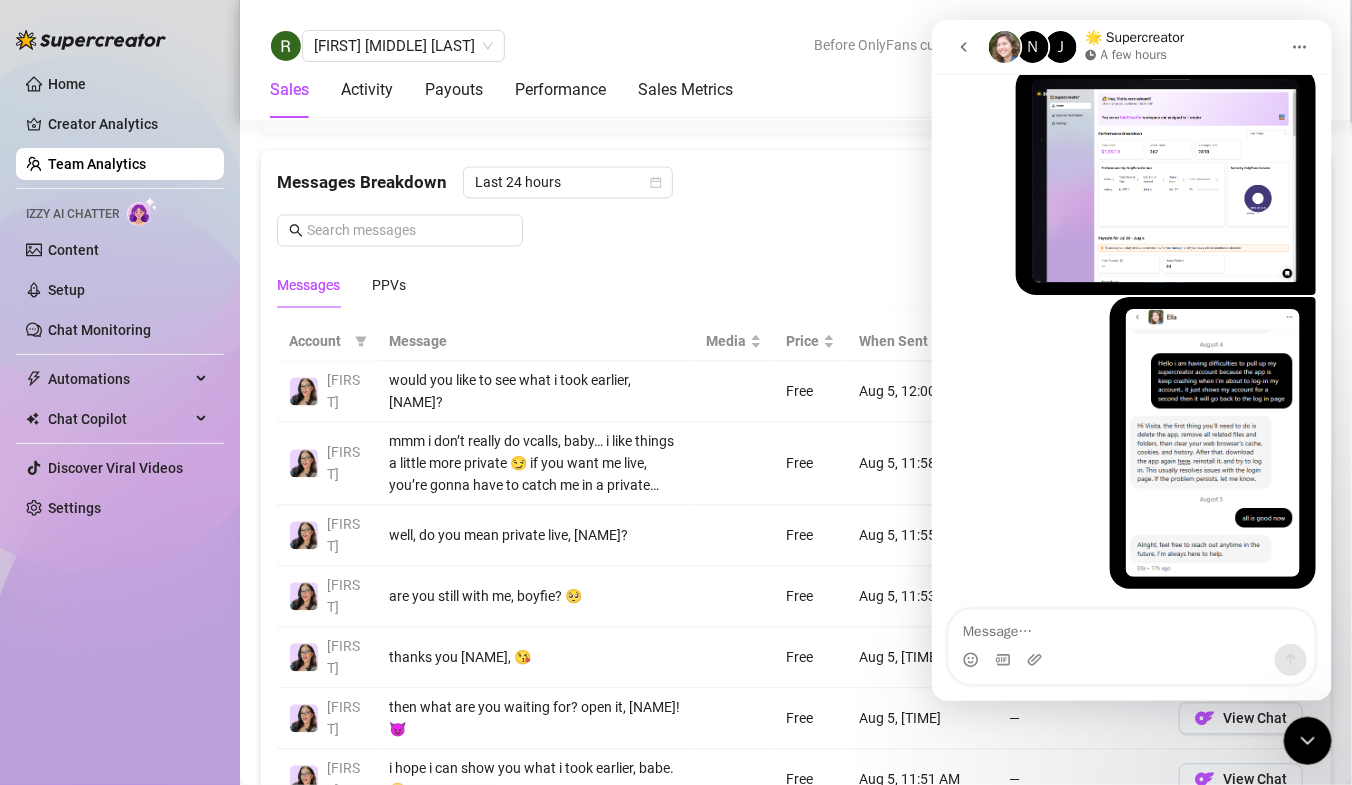scroll, scrollTop: 1312, scrollLeft: 0, axis: vertical 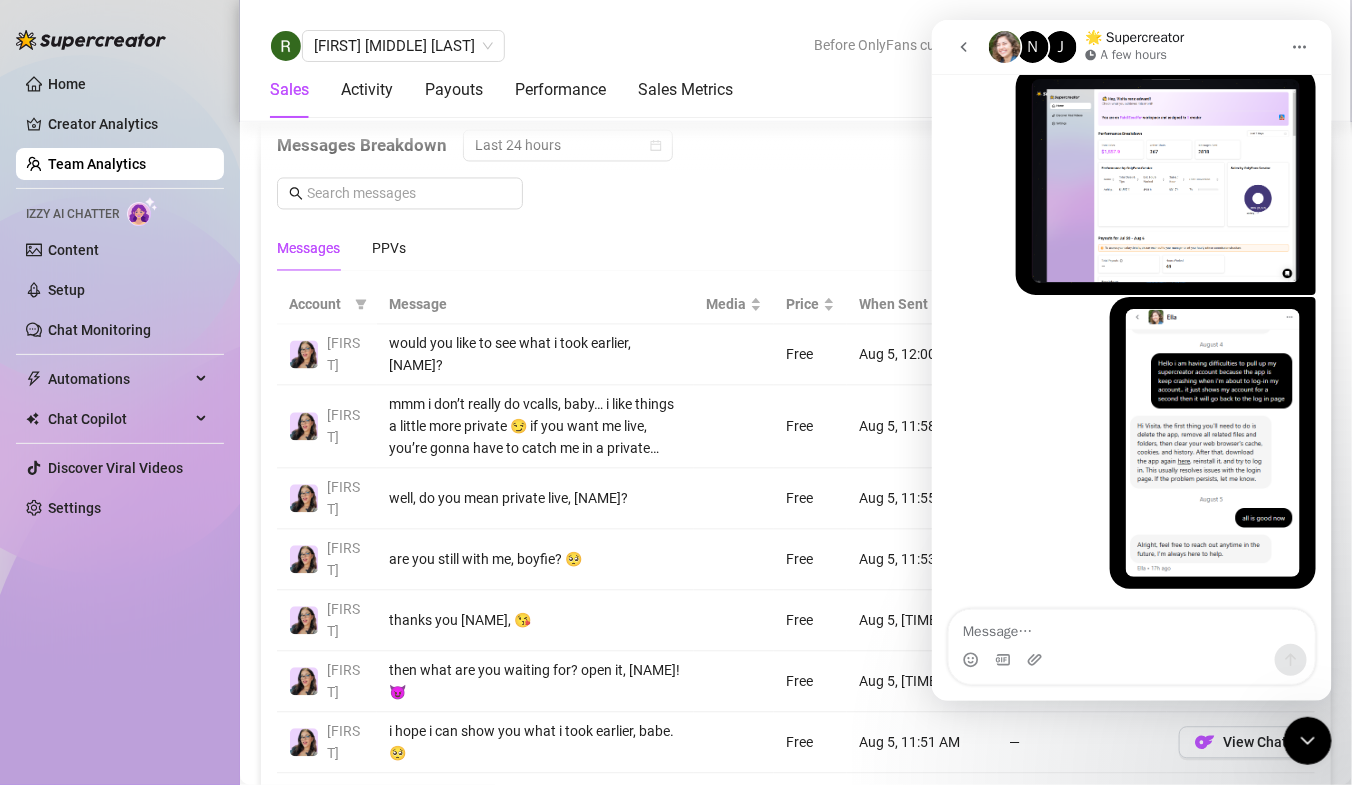 click 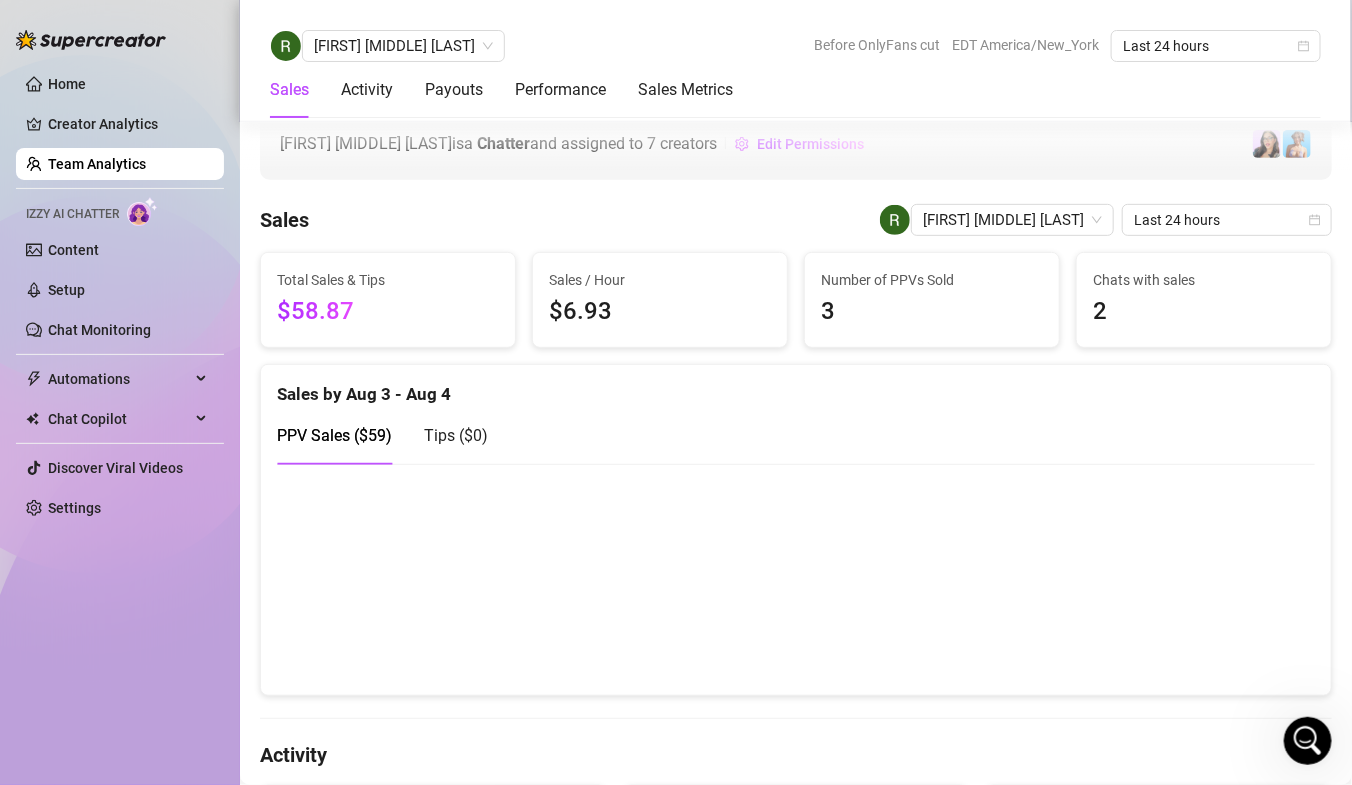 scroll, scrollTop: 0, scrollLeft: 0, axis: both 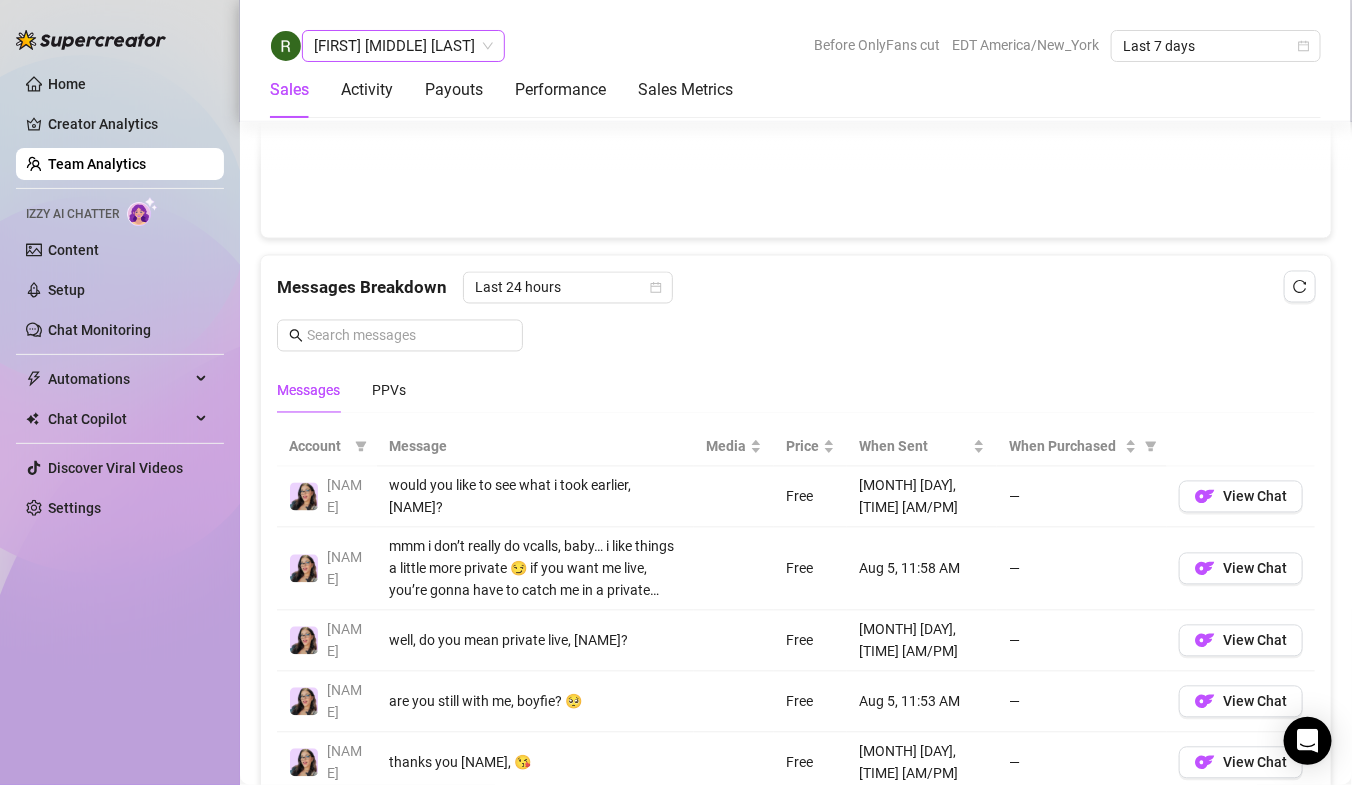 click on "Riza Joy Barrera" at bounding box center [403, 46] 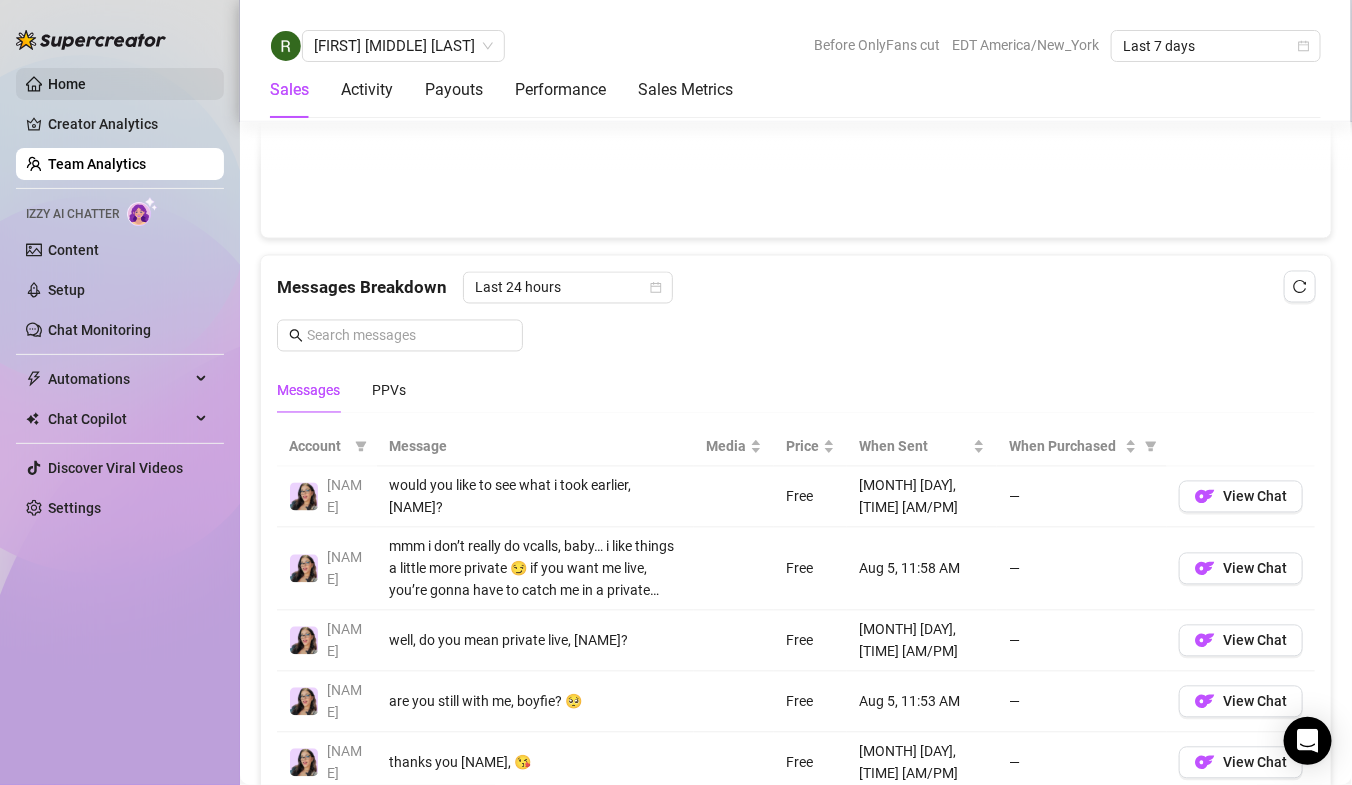 click on "Home" at bounding box center [67, 84] 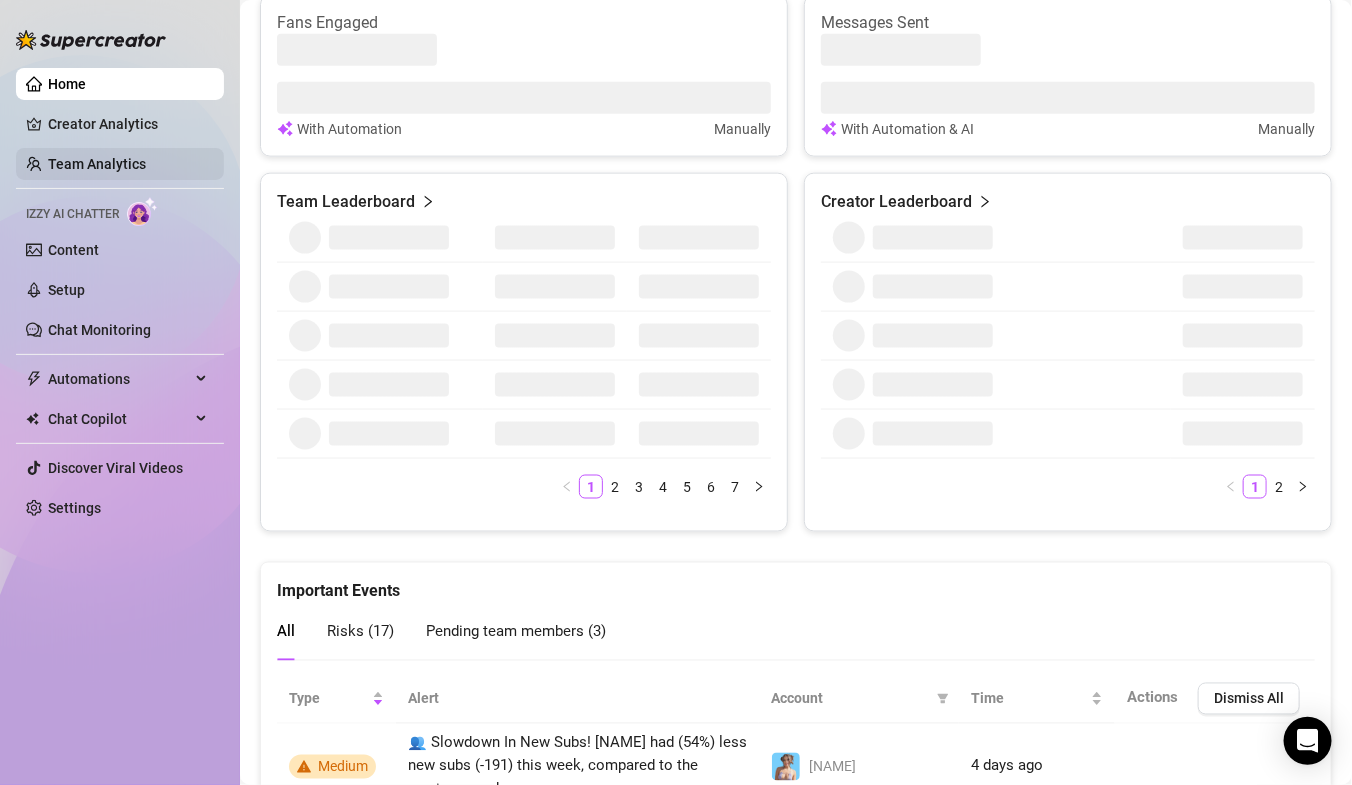 scroll, scrollTop: 1170, scrollLeft: 0, axis: vertical 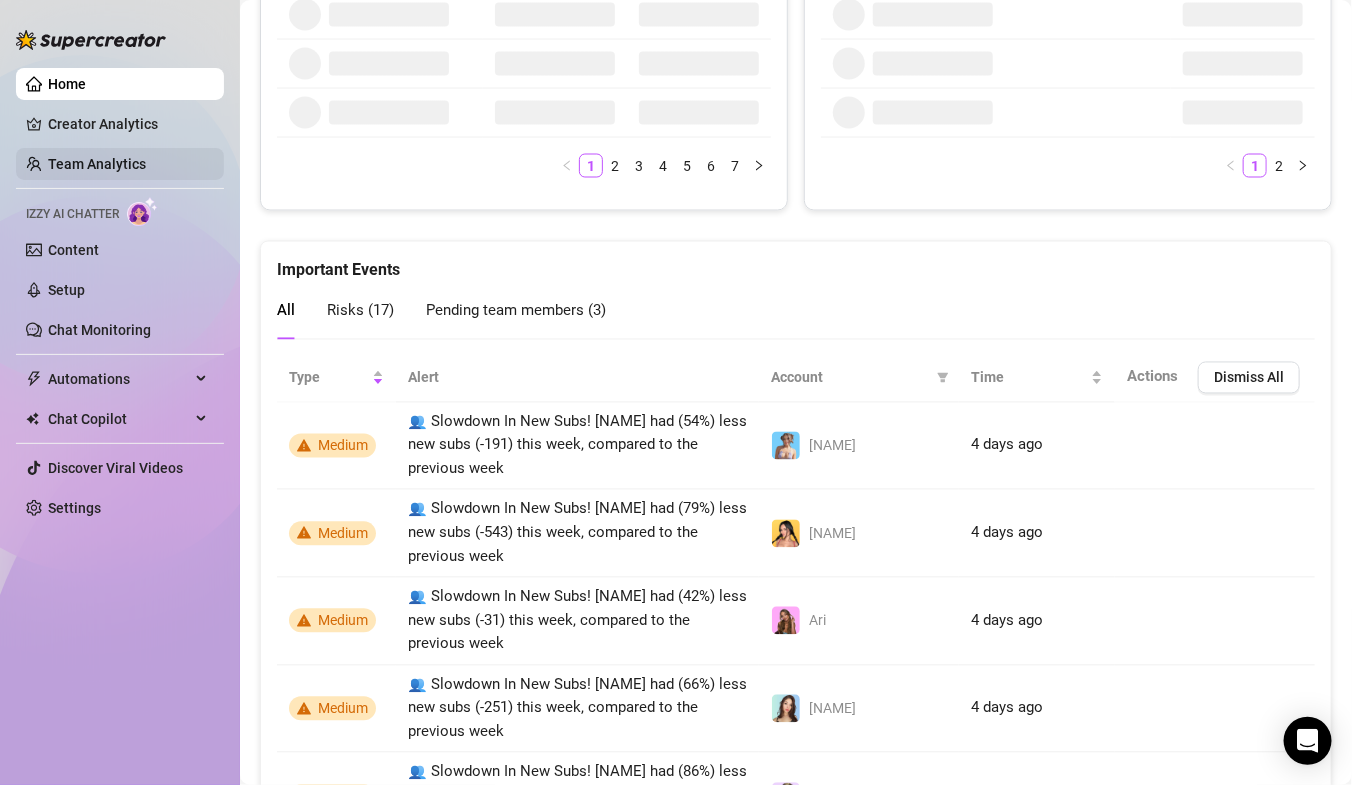 click on "Team Analytics" at bounding box center (97, 164) 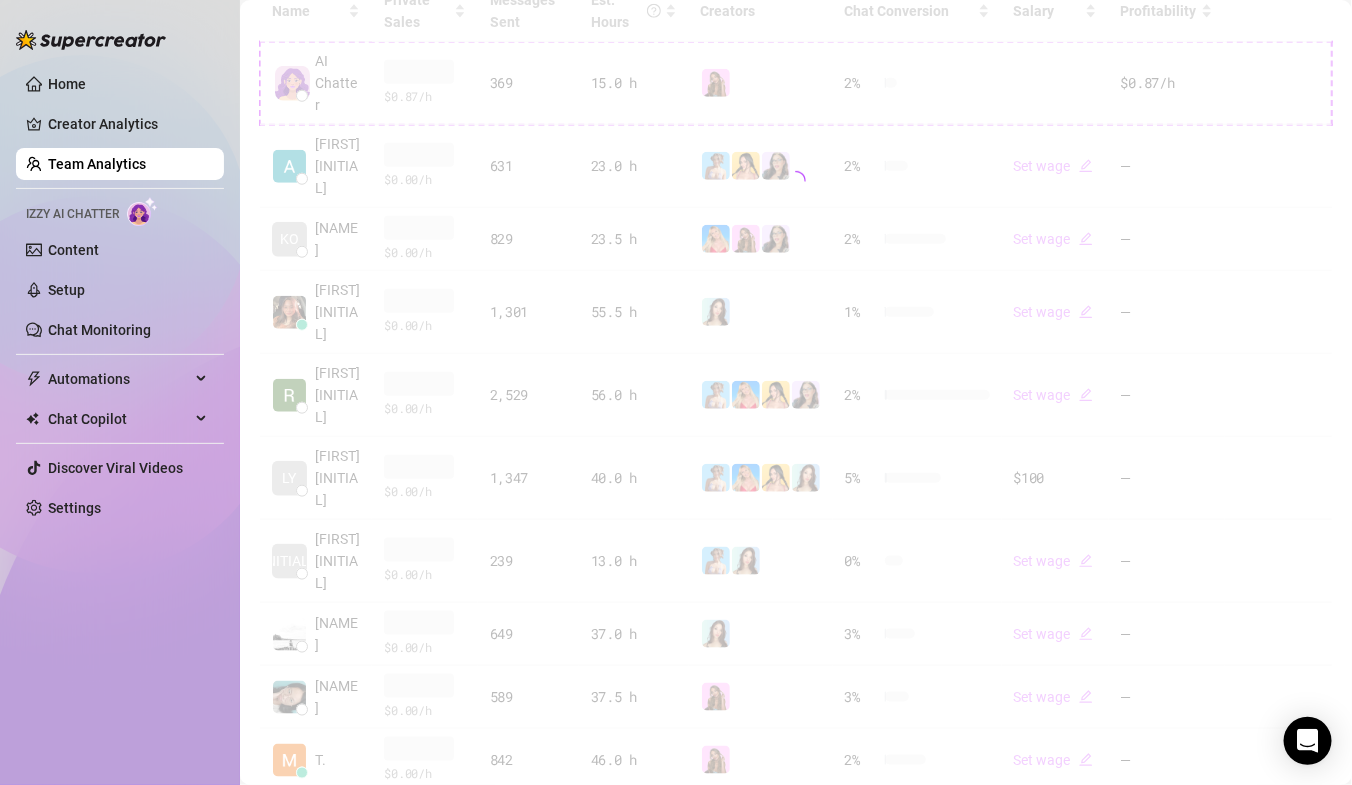 scroll, scrollTop: 516, scrollLeft: 0, axis: vertical 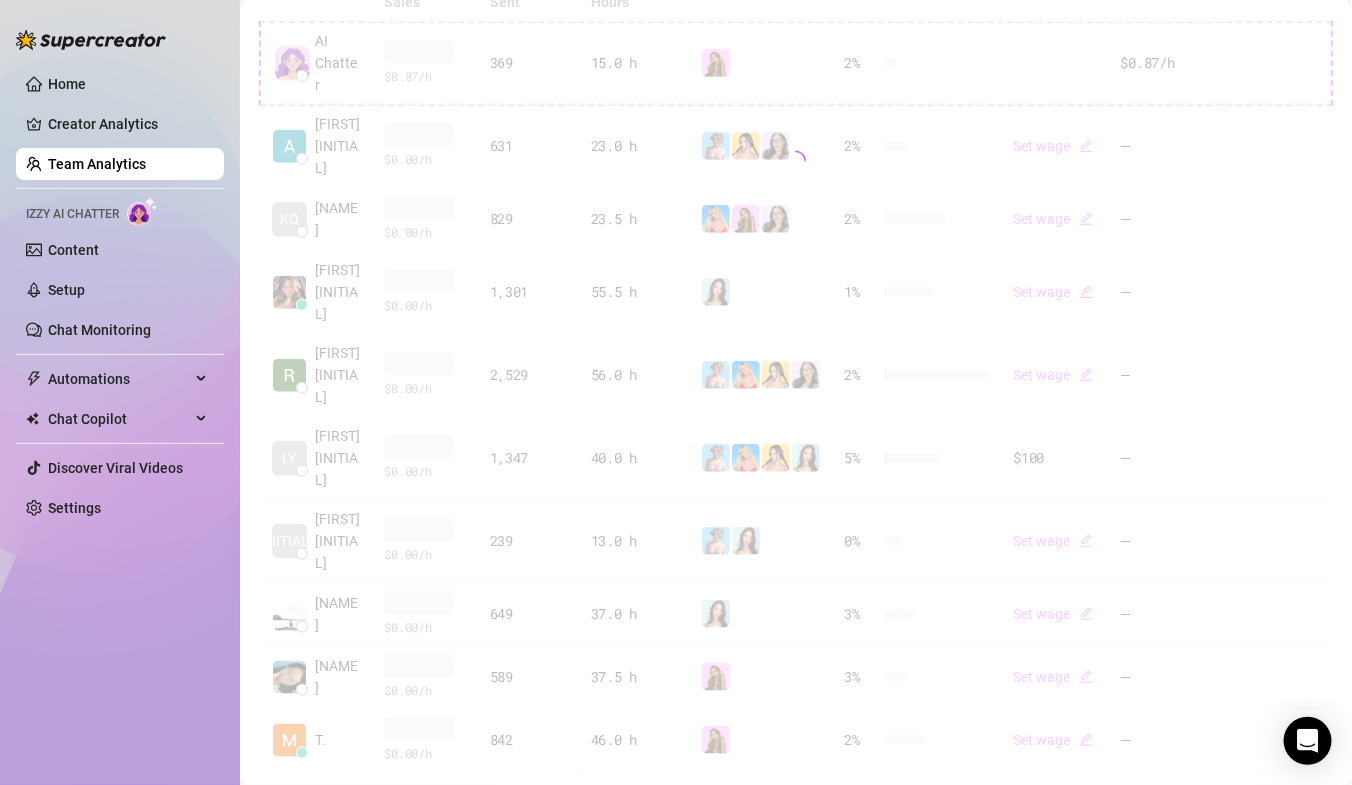 click on "Team Analytics" at bounding box center [97, 164] 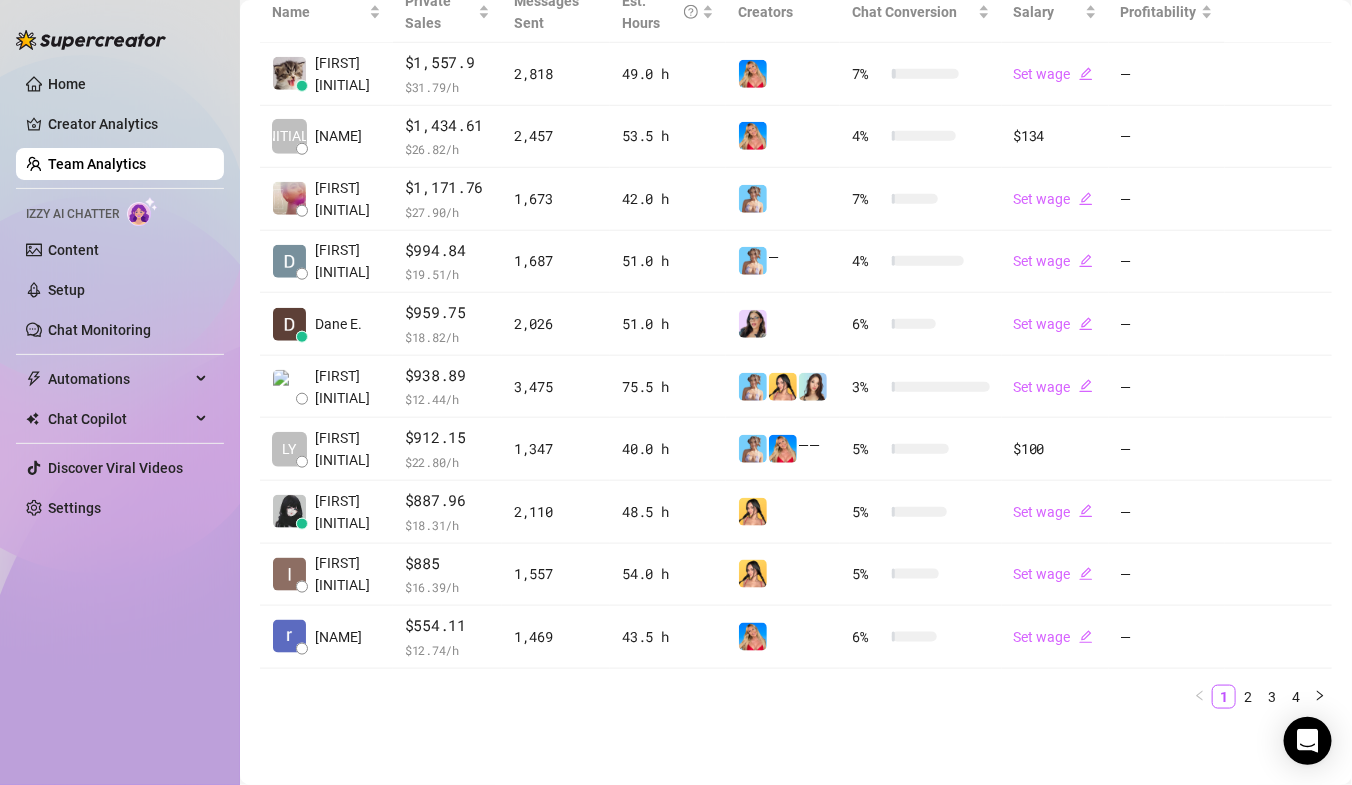 scroll, scrollTop: 492, scrollLeft: 0, axis: vertical 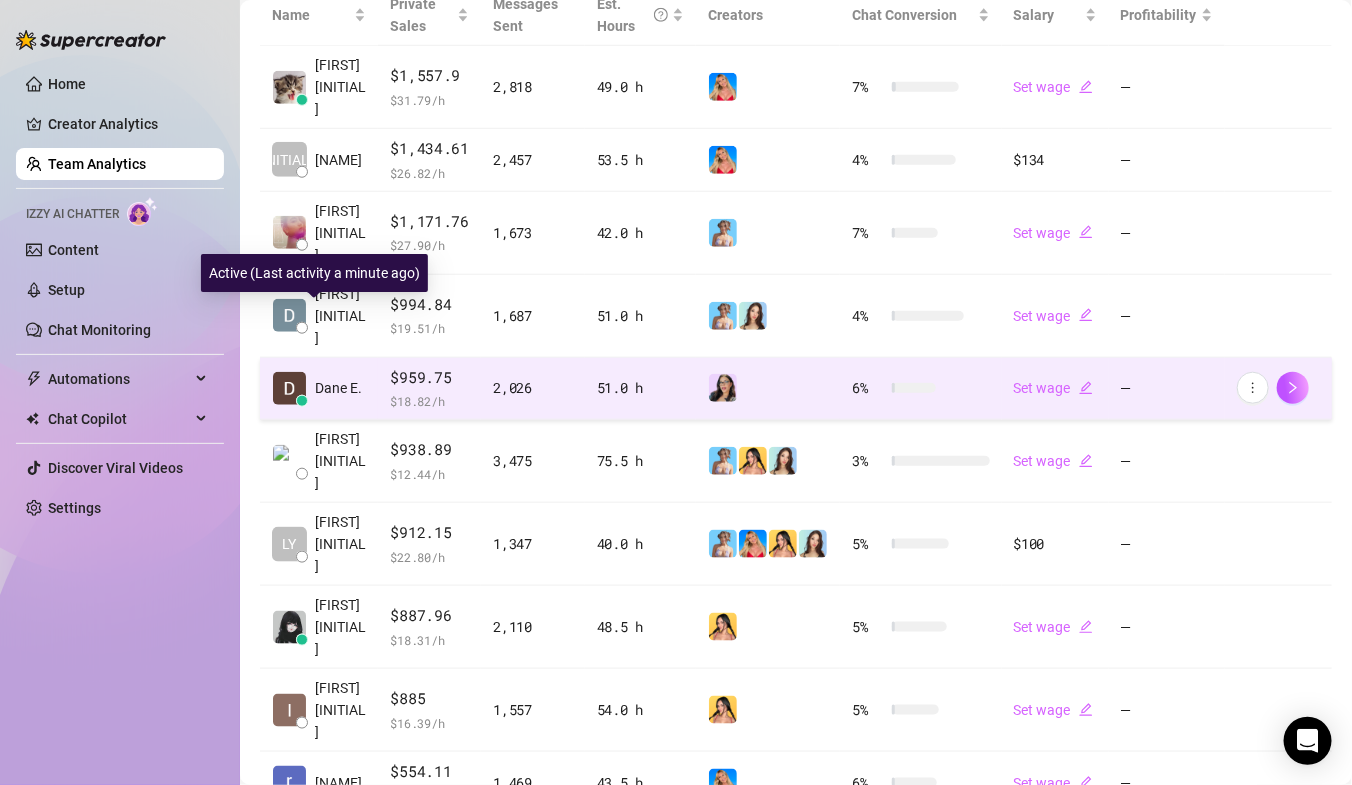 click on "Dane E." at bounding box center [338, 388] 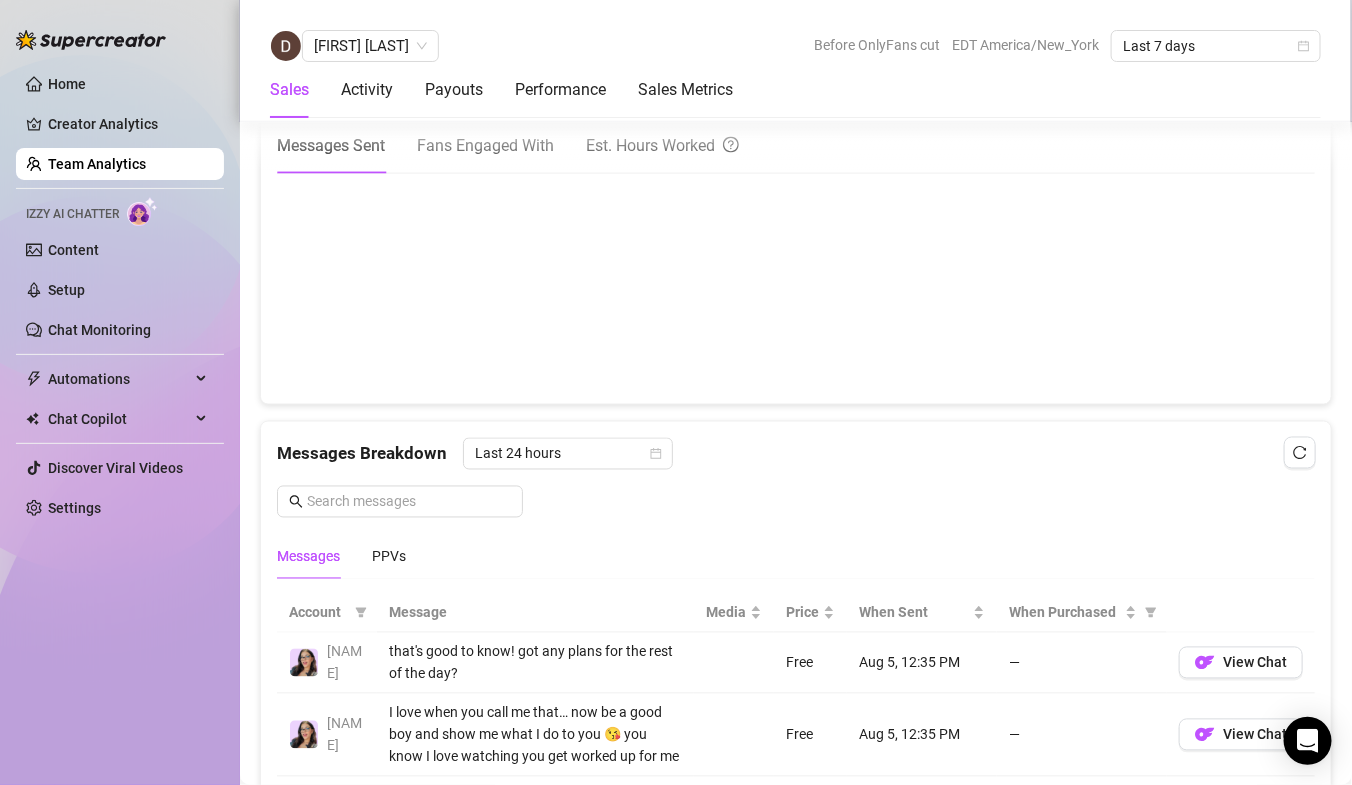 scroll, scrollTop: 883, scrollLeft: 0, axis: vertical 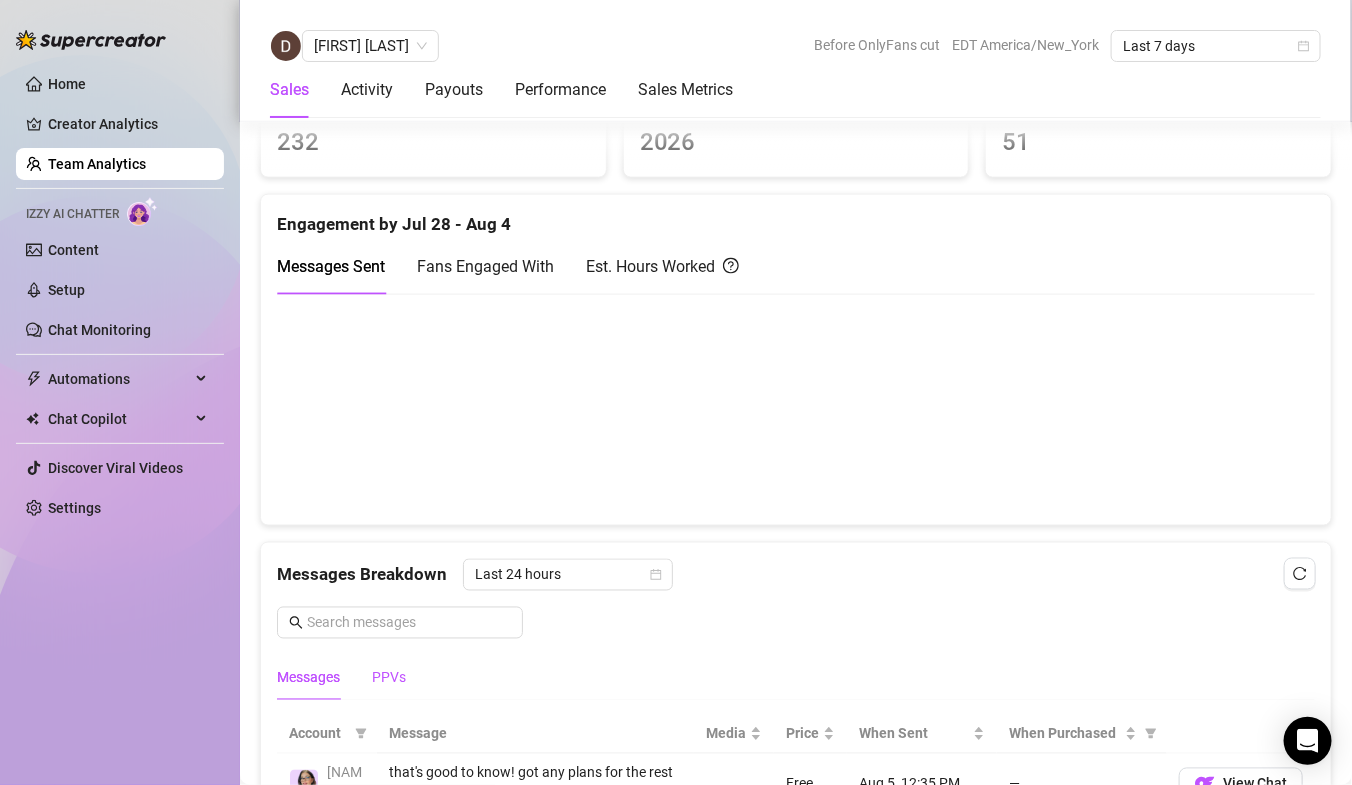 click on "PPVs" at bounding box center (389, 678) 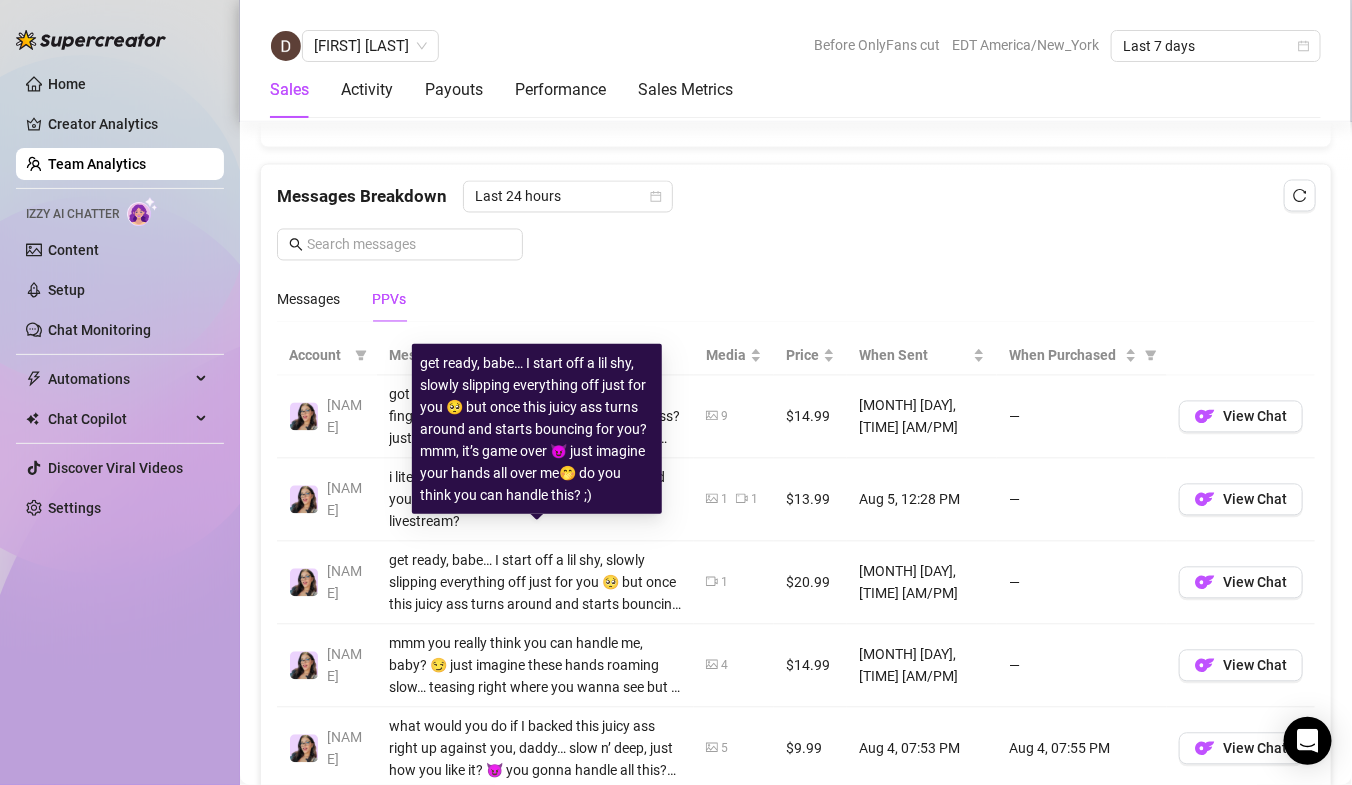 scroll, scrollTop: 1291, scrollLeft: 0, axis: vertical 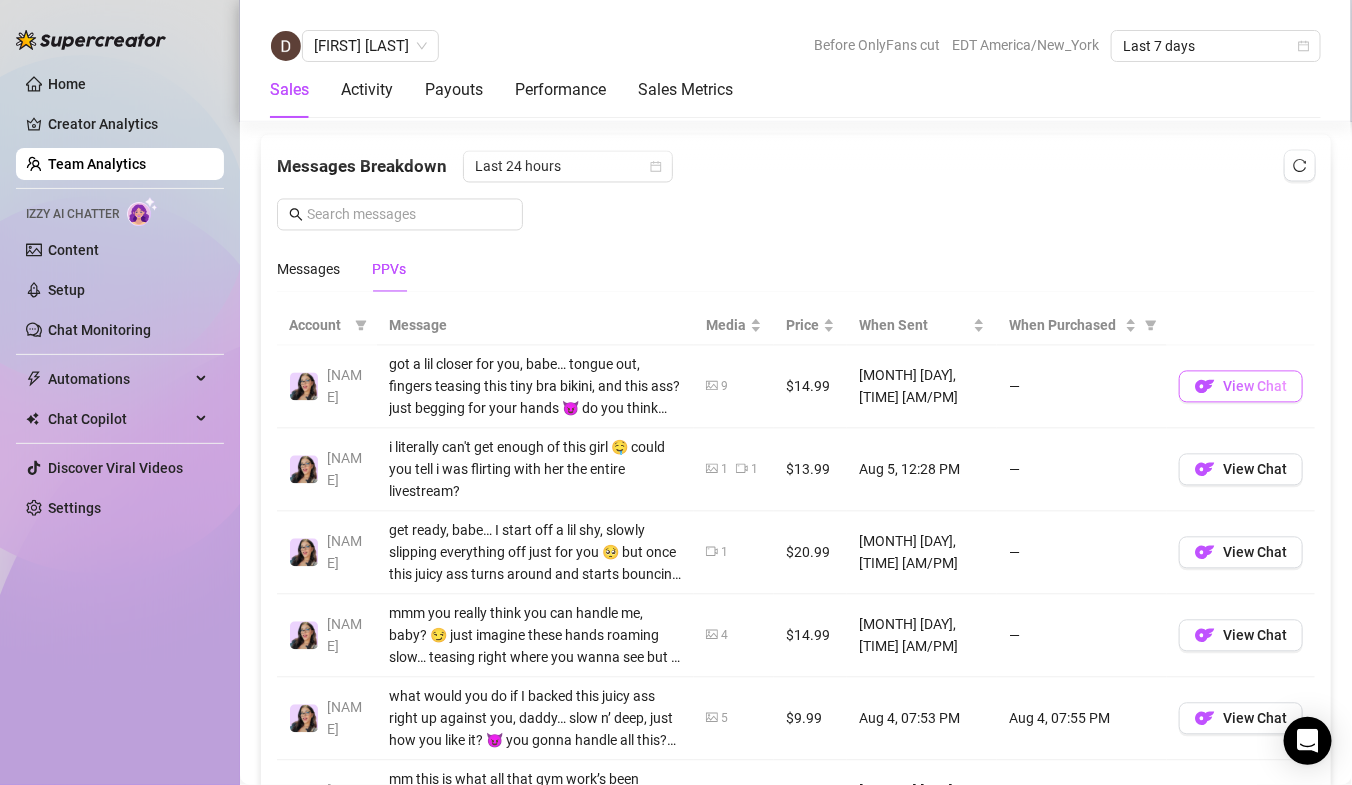 click on "View Chat" at bounding box center (1255, 387) 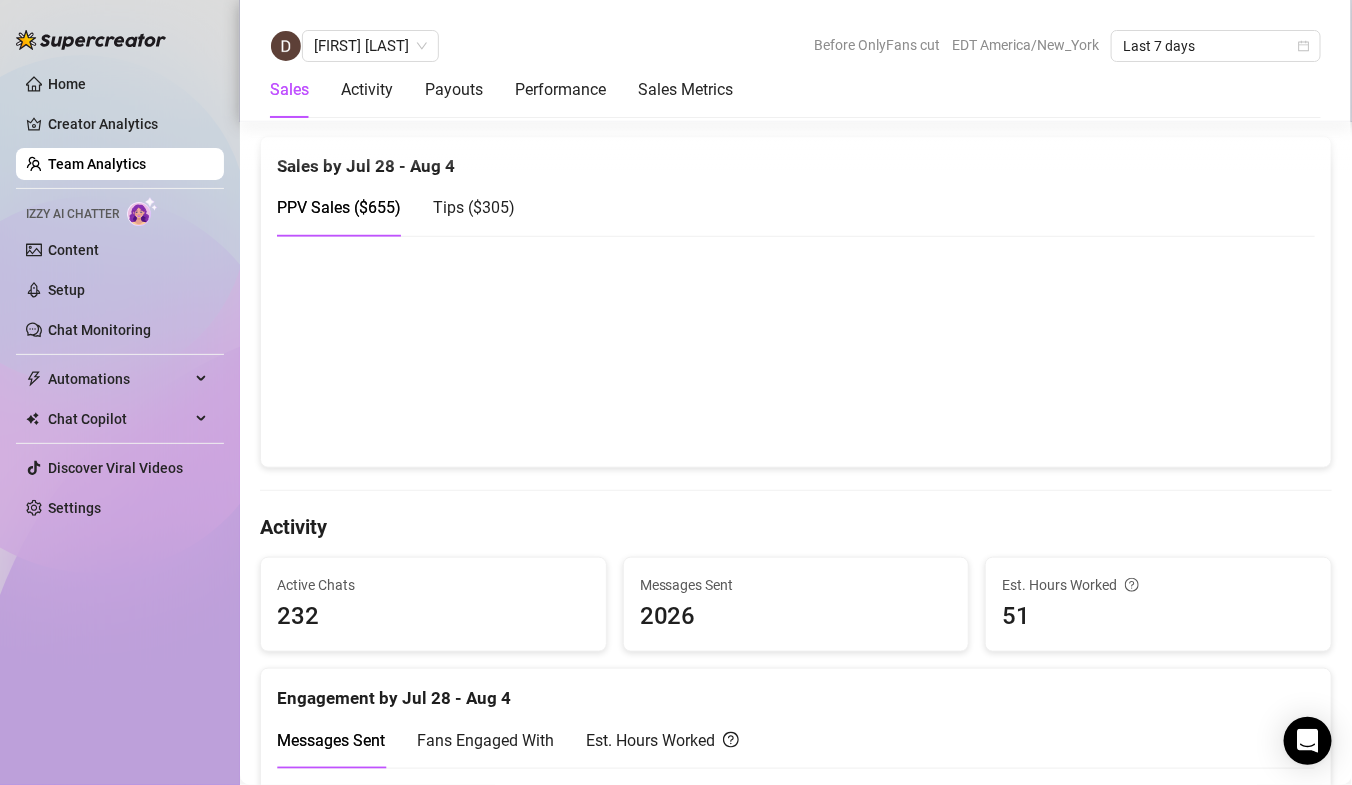 scroll, scrollTop: 396, scrollLeft: 0, axis: vertical 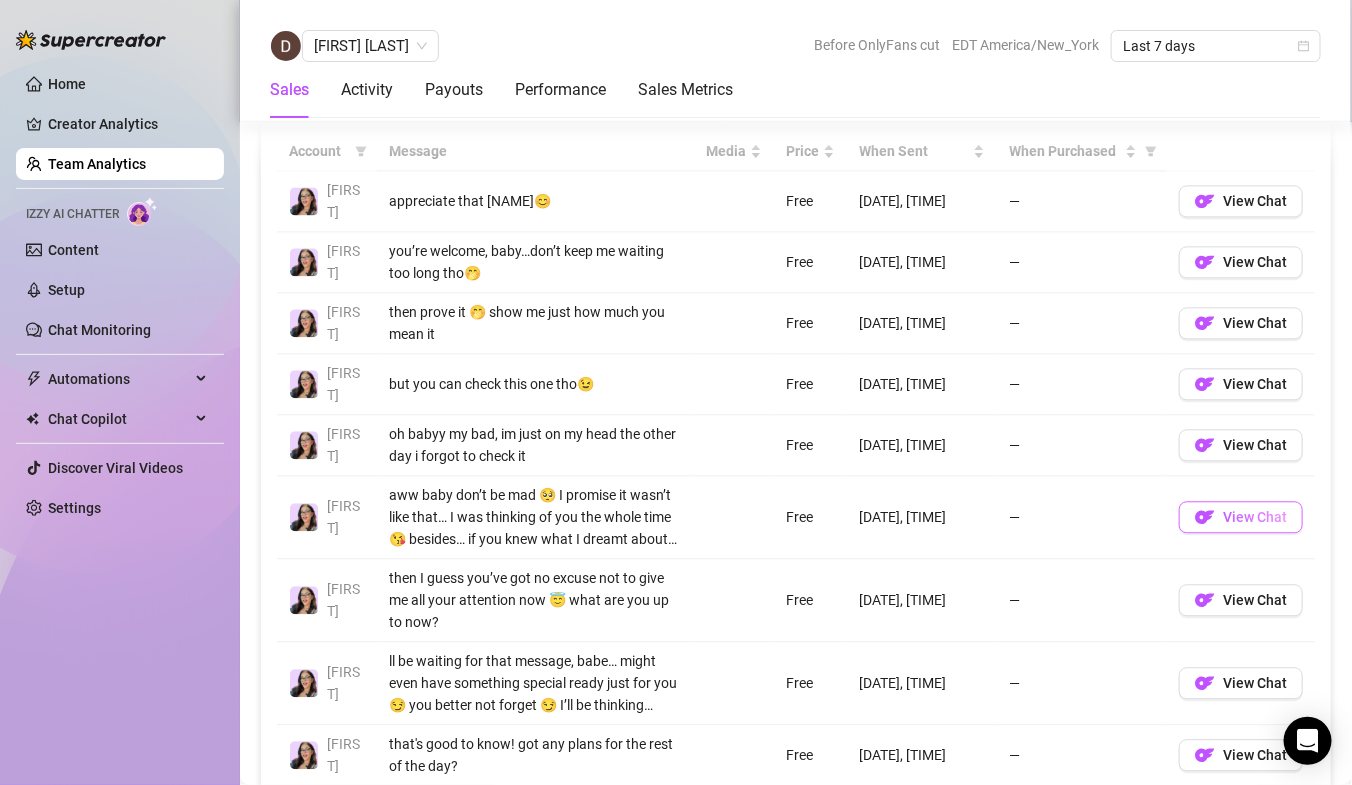 click on "View Chat" at bounding box center [1241, 517] 